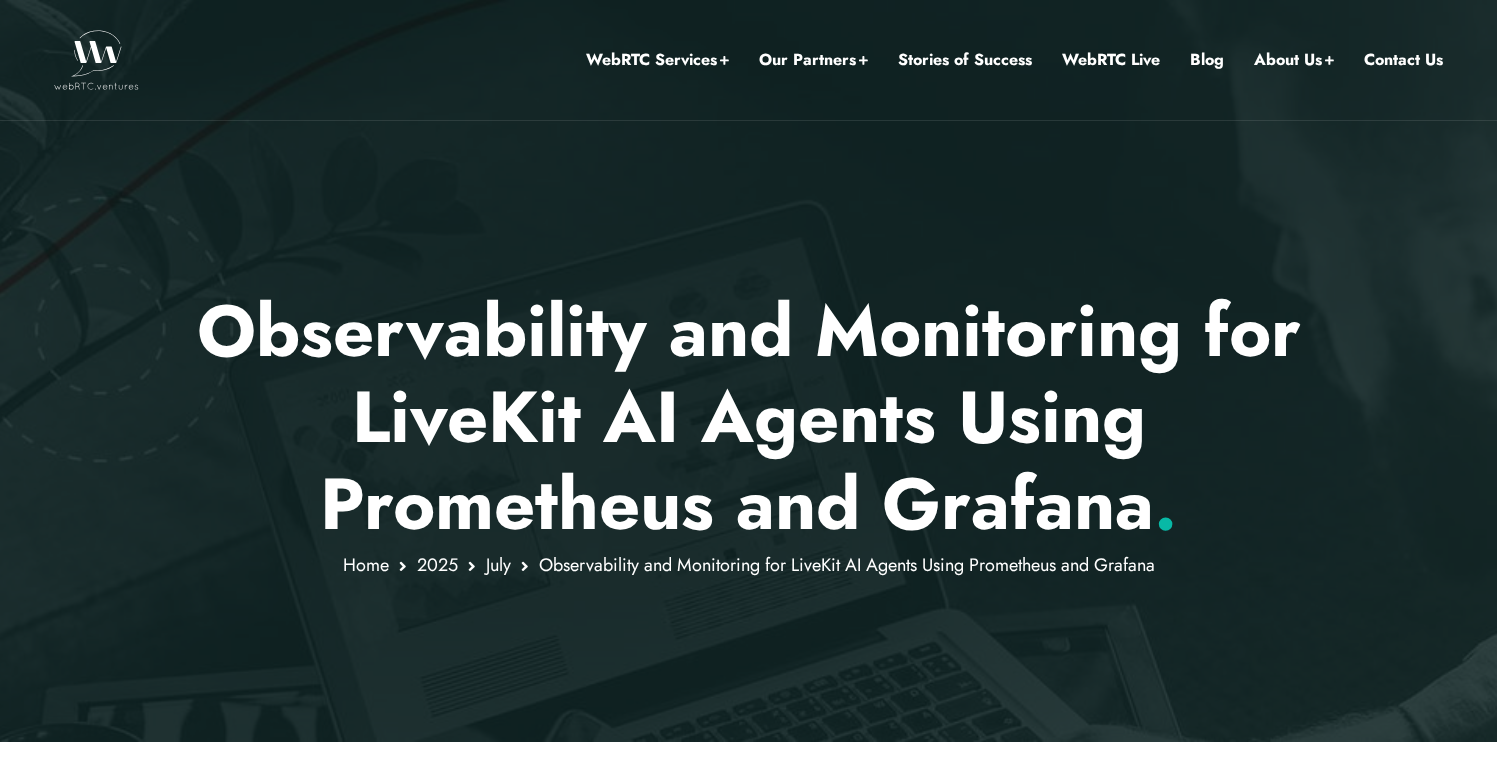 scroll, scrollTop: 0, scrollLeft: 0, axis: both 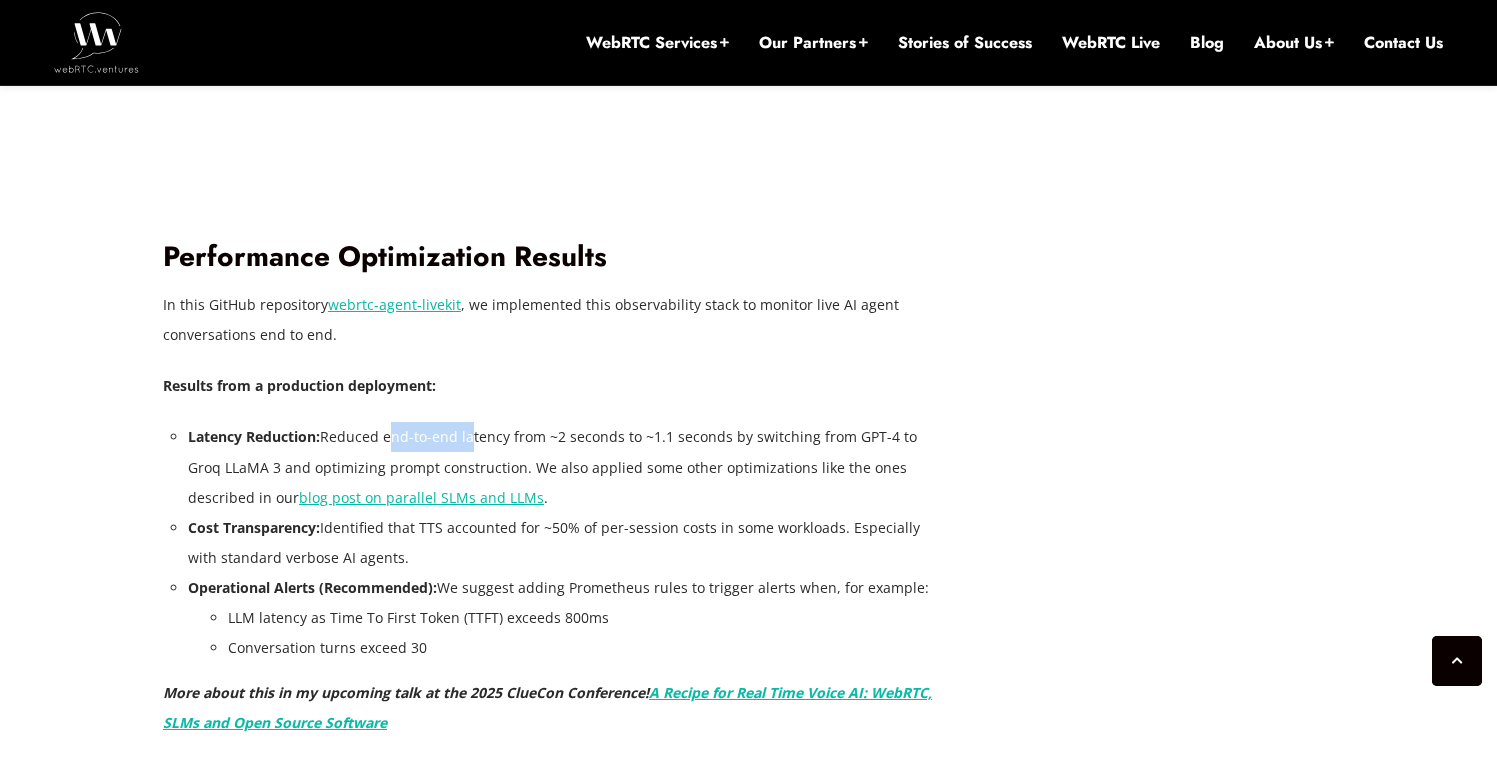 drag, startPoint x: 384, startPoint y: 439, endPoint x: 467, endPoint y: 442, distance: 83.0542 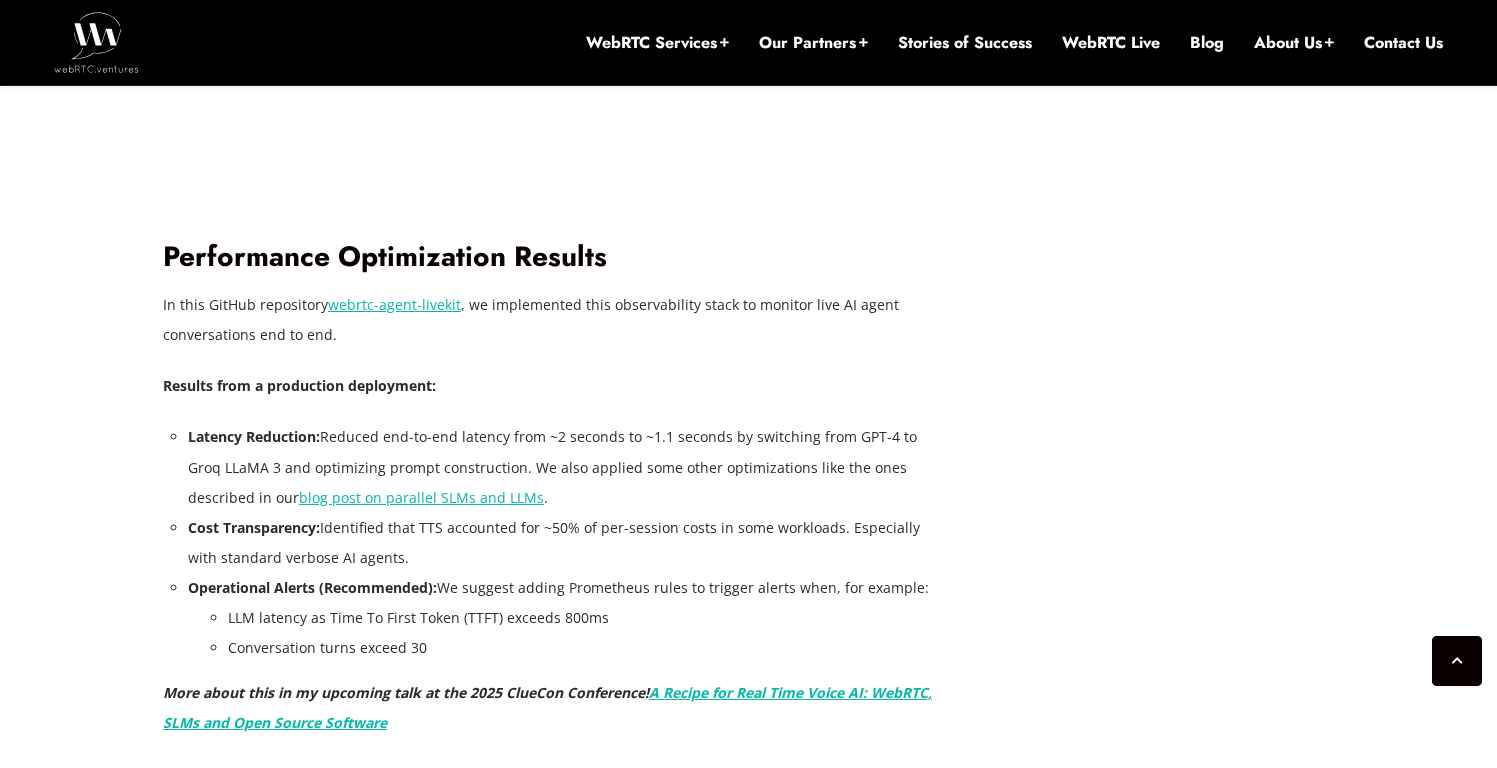click on "Latency Reduction:  Reduced end-to-end latency from ~2 seconds to ~1.1 seconds by switching from GPT-4 to Groq LLaMA 3 and optimizing prompt construction. We also applied some other optimizations like the ones described in our  blog post on parallel SLMs and LLMs ." at bounding box center (560, 467) 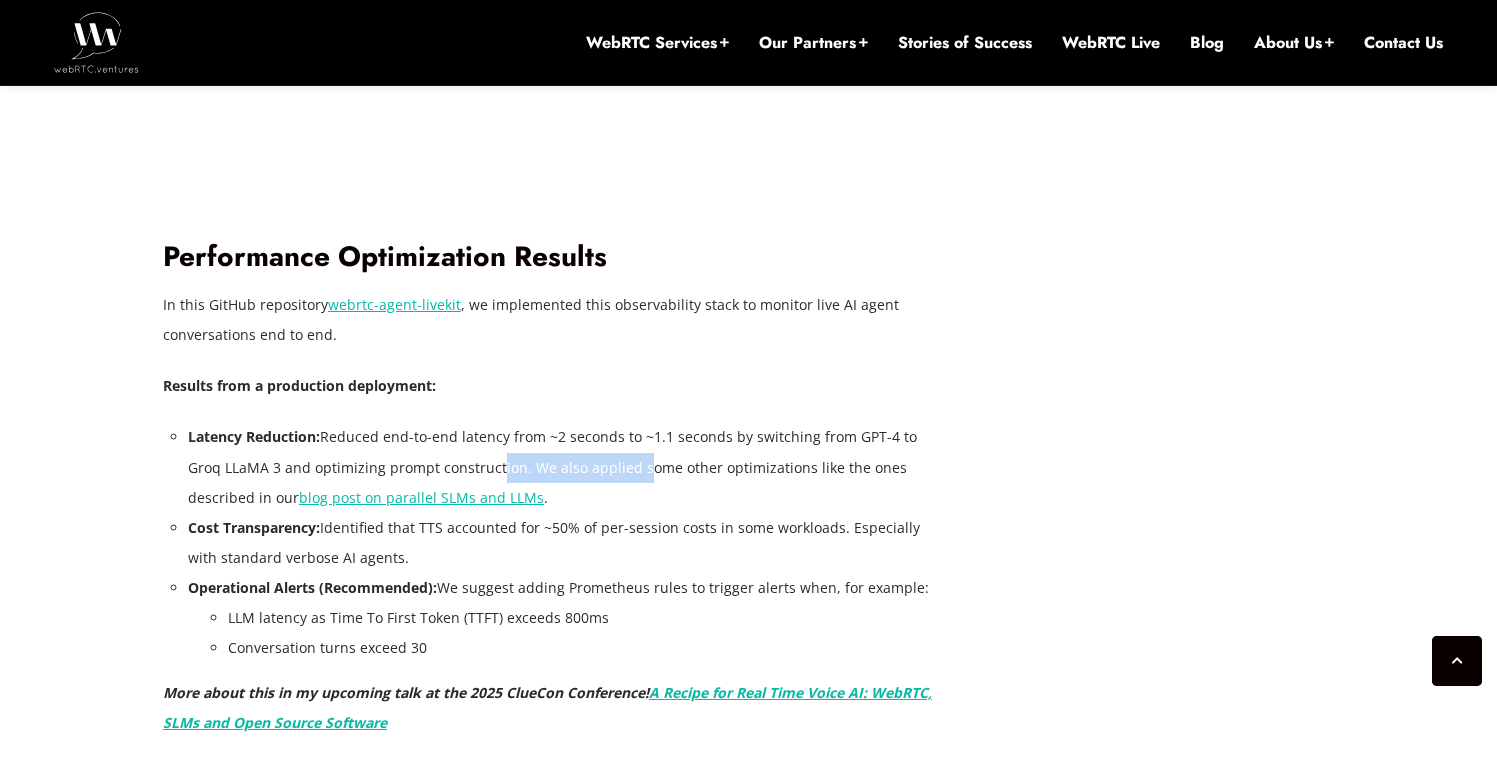 drag, startPoint x: 528, startPoint y: 470, endPoint x: 644, endPoint y: 475, distance: 116.10771 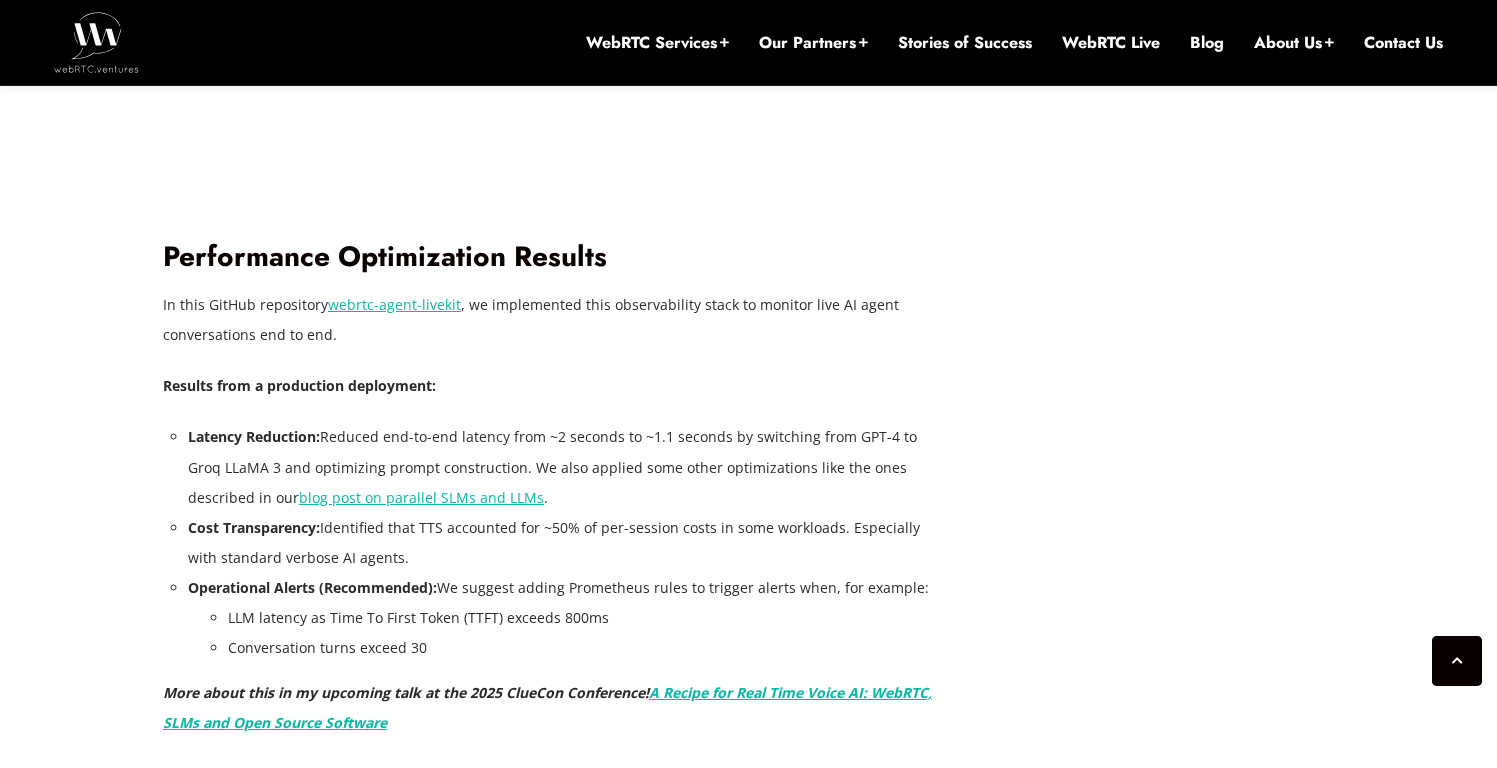 click on "Latency Reduction:  Reduced end-to-end latency from ~2 seconds to ~1.1 seconds by switching from GPT-4 to Groq LLaMA 3 and optimizing prompt construction. We also applied some other optimizations like the ones described in our  blog post on parallel SLMs and LLMs ." at bounding box center (560, 467) 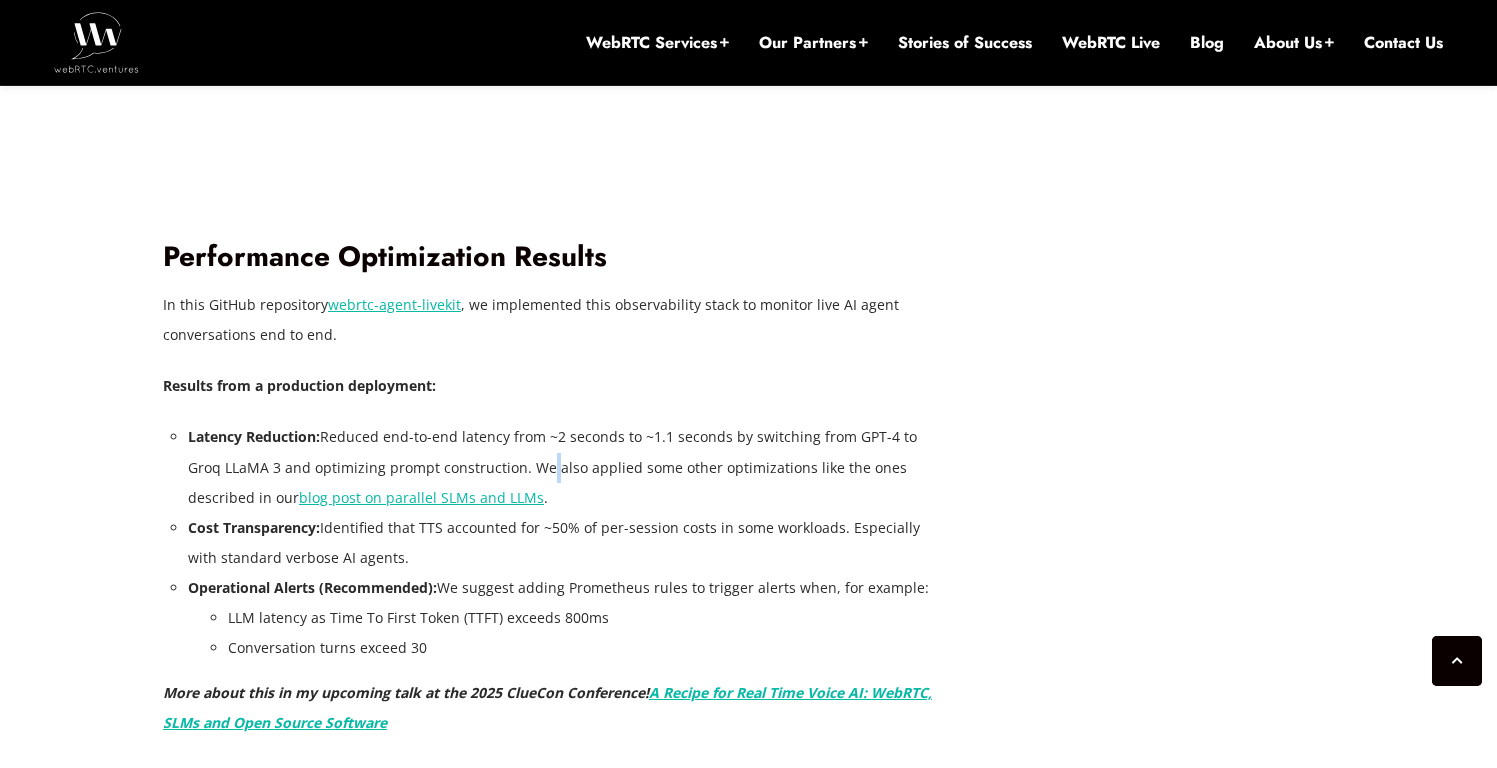 click on "Latency Reduction:  Reduced end-to-end latency from ~2 seconds to ~1.1 seconds by switching from GPT-4 to Groq LLaMA 3 and optimizing prompt construction. We also applied some other optimizations like the ones described in our  blog post on parallel SLMs and LLMs ." at bounding box center [560, 467] 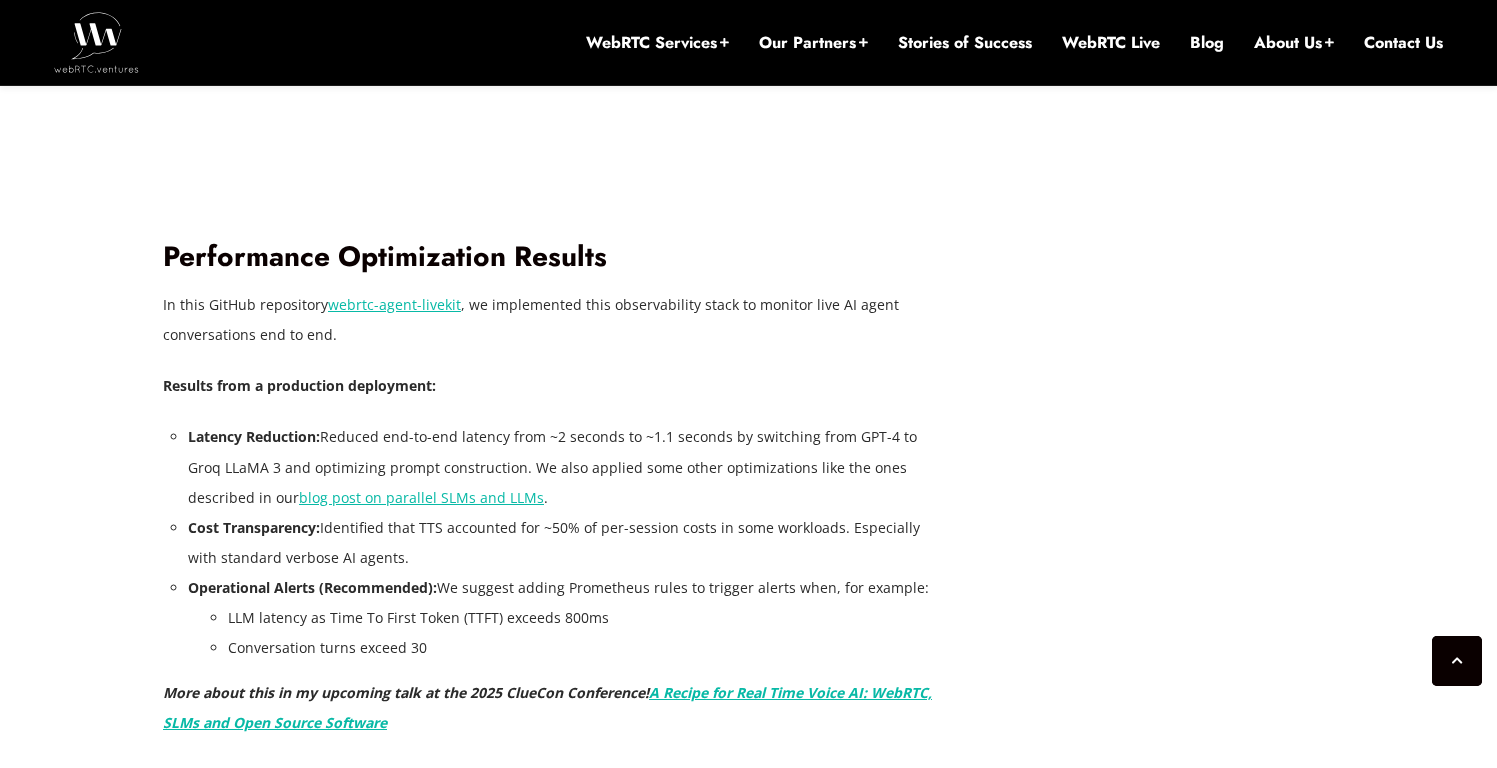 click on "Latency Reduction:  Reduced end-to-end latency from ~2 seconds to ~1.1 seconds by switching from GPT-4 to Groq LLaMA 3 and optimizing prompt construction. We also applied some other optimizations like the ones described in our  blog post on parallel SLMs and LLMs ." at bounding box center [560, 467] 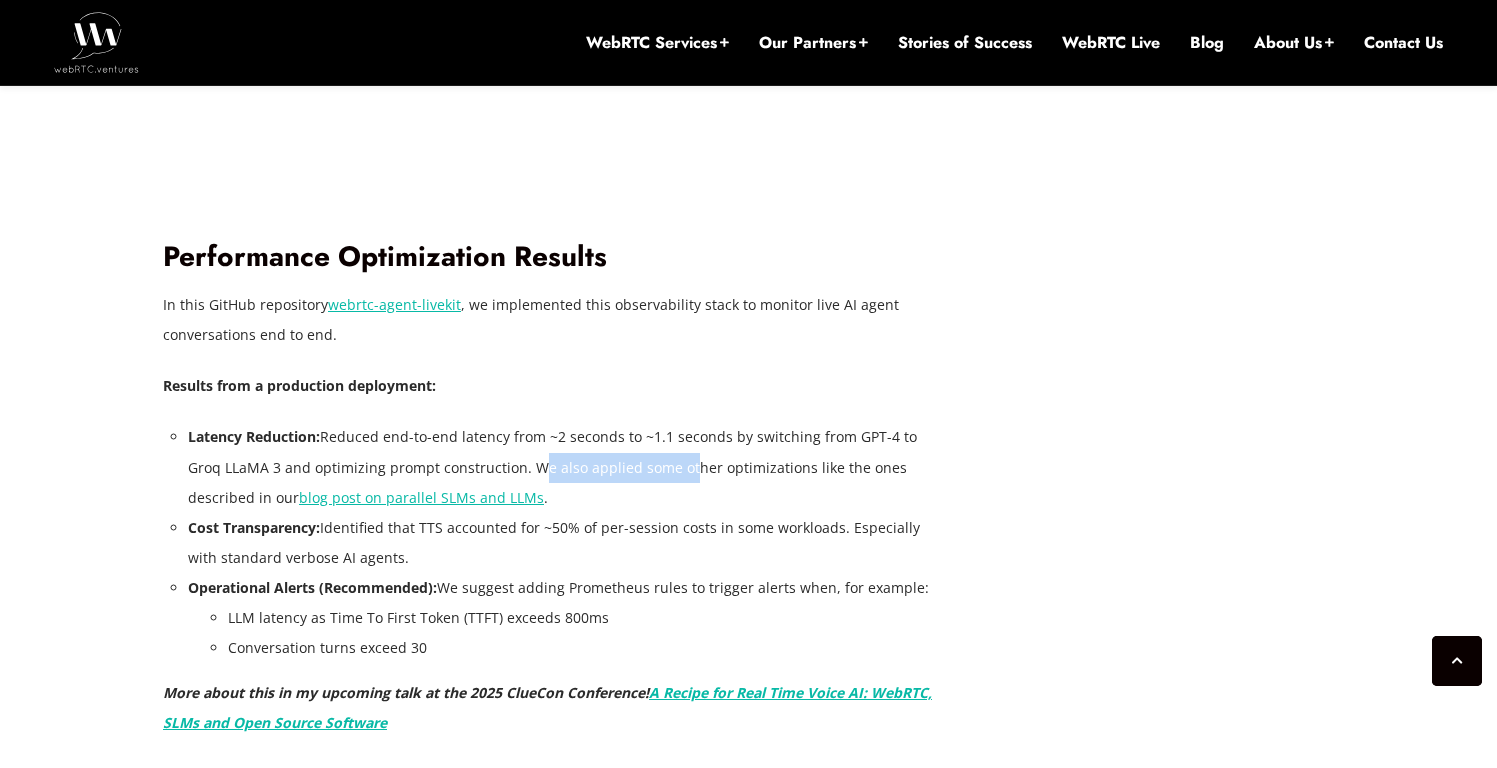 drag, startPoint x: 526, startPoint y: 469, endPoint x: 682, endPoint y: 472, distance: 156.02884 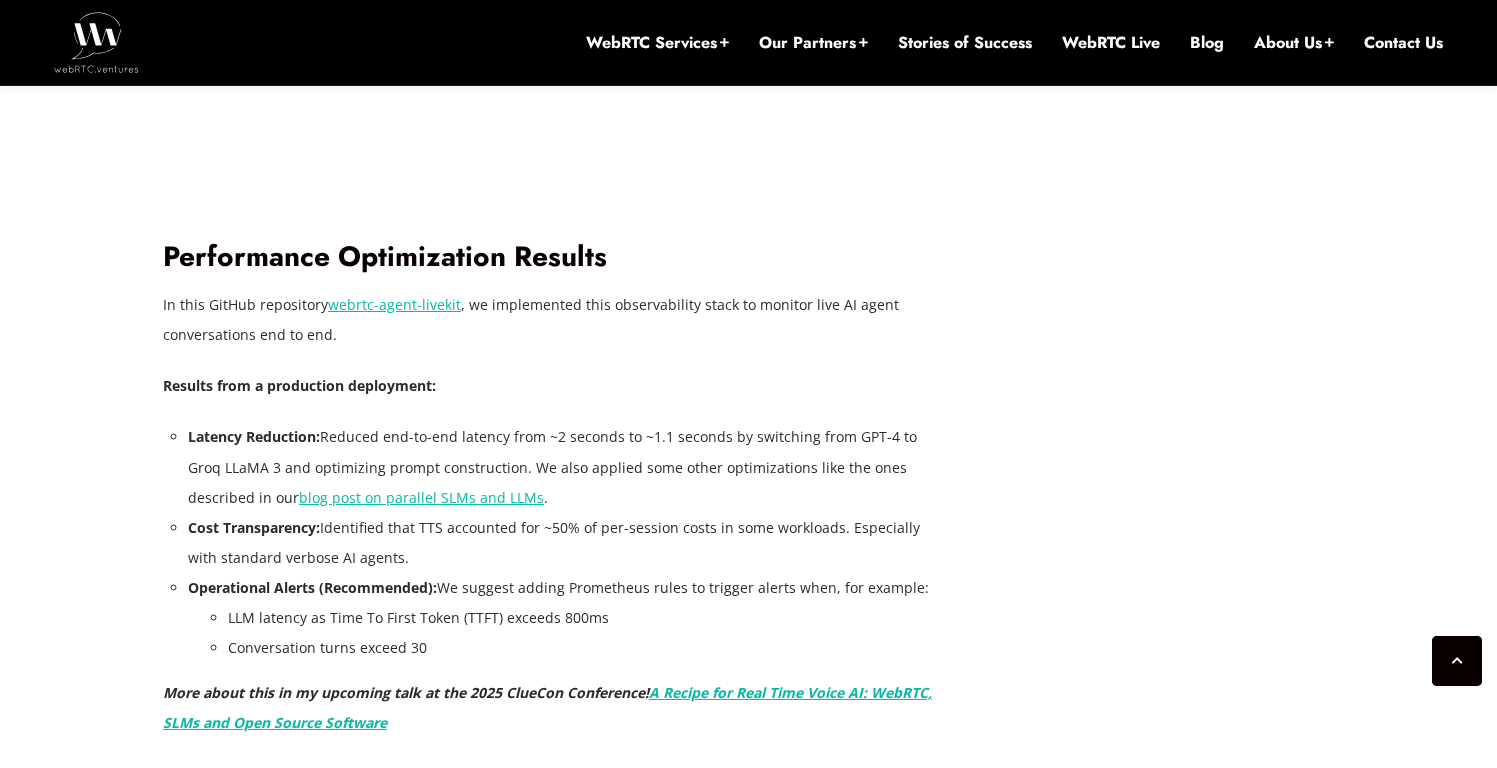 click on "Latency Reduction:  Reduced end-to-end latency from ~2 seconds to ~1.1 seconds by switching from GPT-4 to Groq LLaMA 3 and optimizing prompt construction. We also applied some other optimizations like the ones described in our  blog post on parallel SLMs and LLMs ." at bounding box center [560, 467] 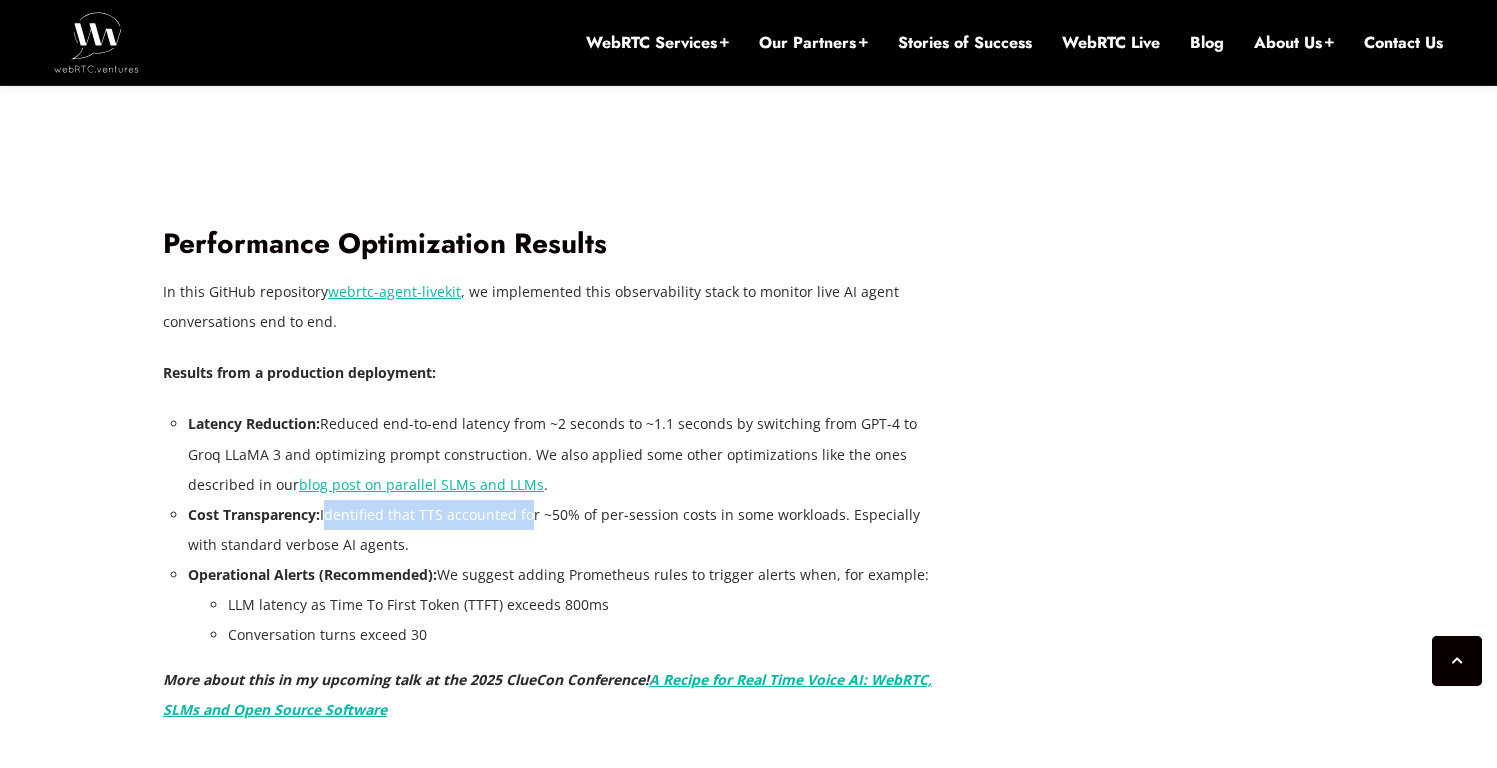 drag, startPoint x: 325, startPoint y: 516, endPoint x: 523, endPoint y: 520, distance: 198.0404 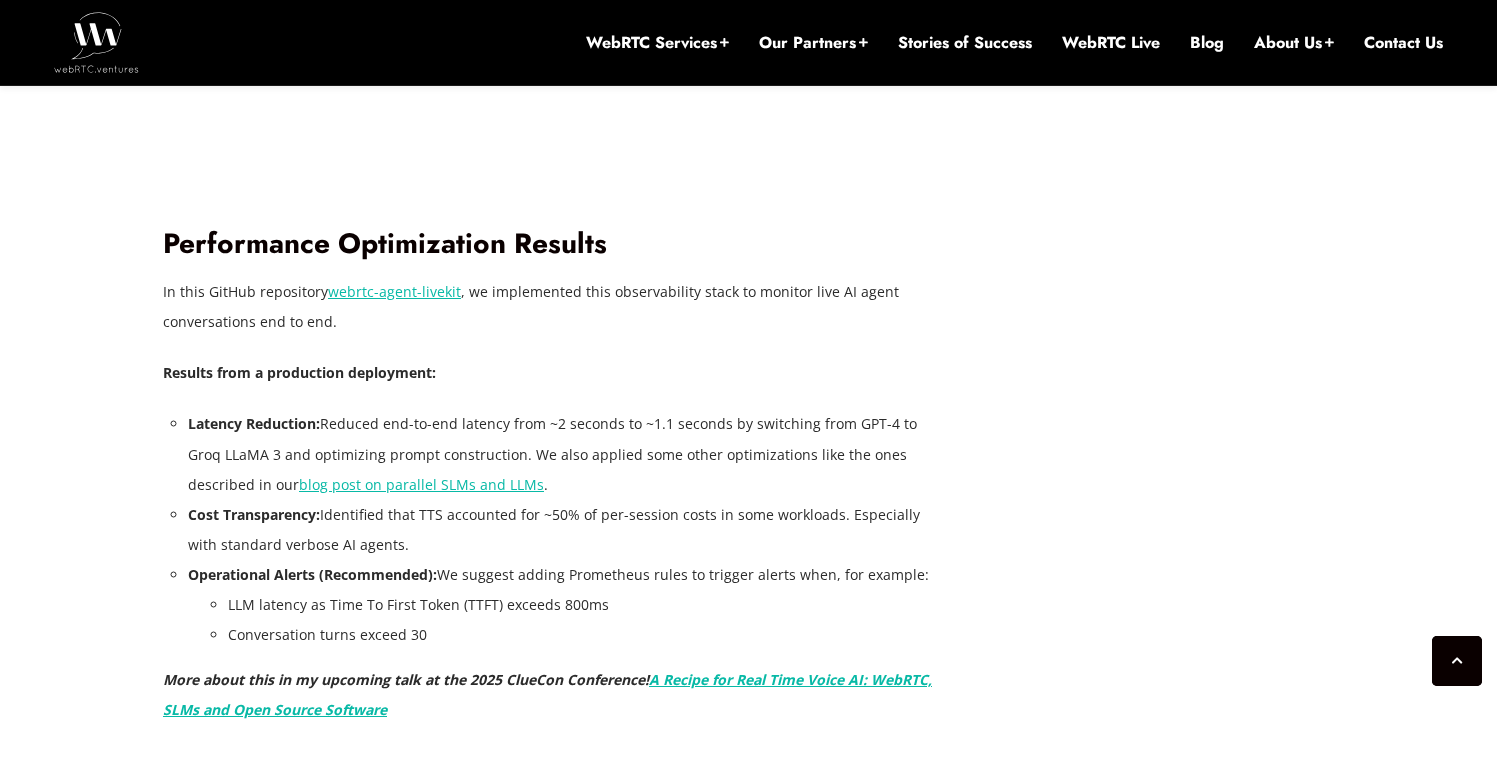 click on "Cost Transparency:  Identified that TTS accounted for ~50% of per-session costs in some workloads. Especially with standard verbose AI agents." at bounding box center [560, 530] 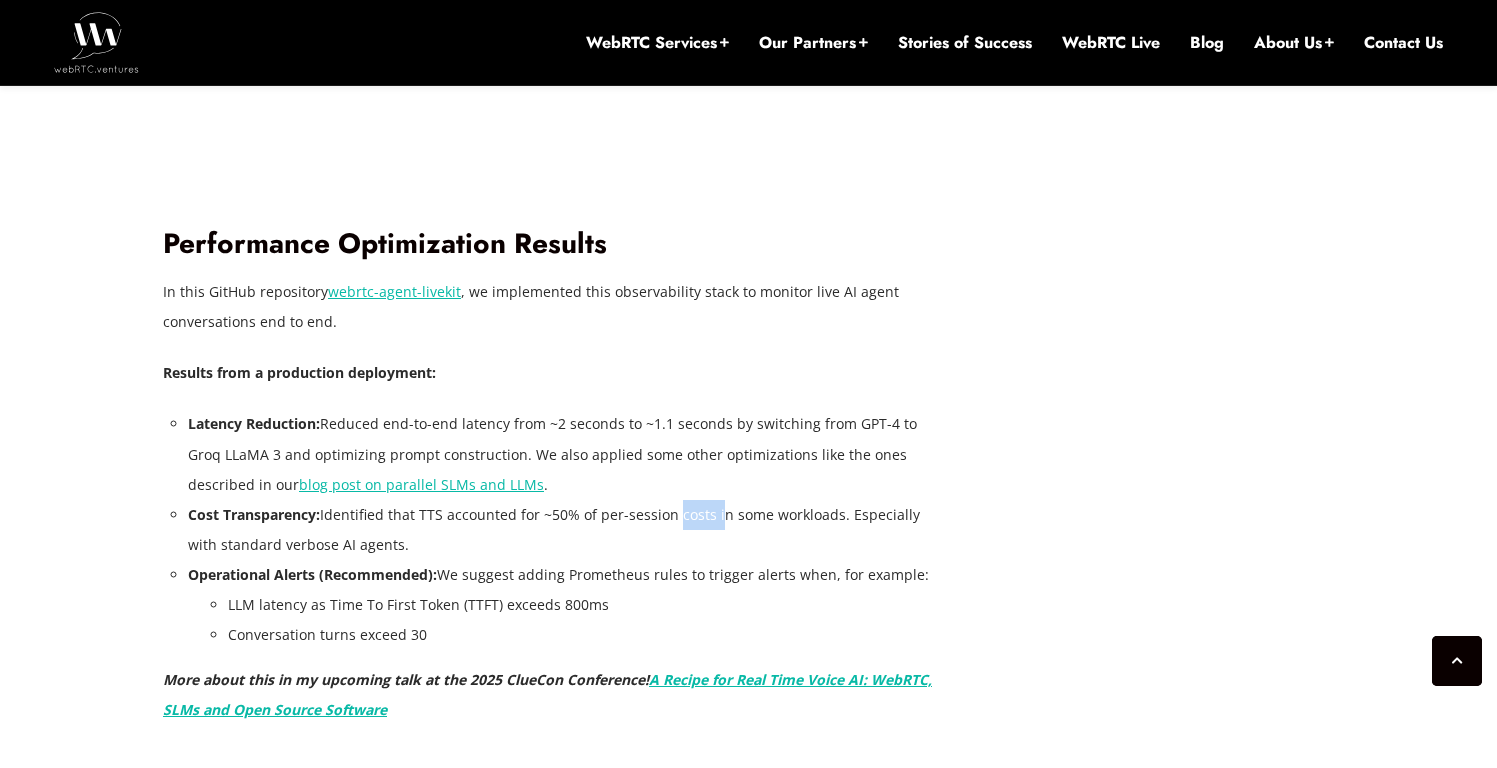 drag, startPoint x: 673, startPoint y: 516, endPoint x: 714, endPoint y: 518, distance: 41.04875 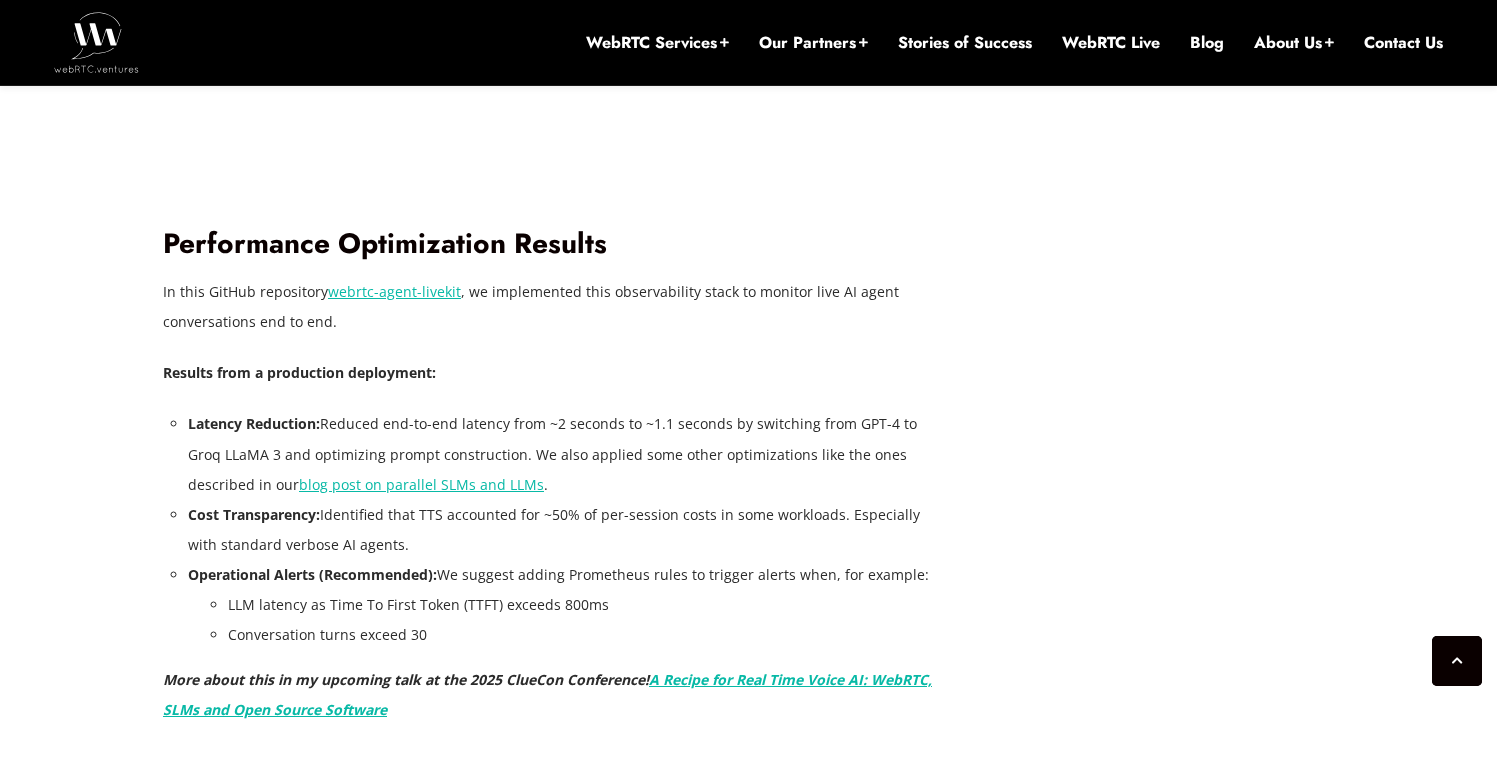 click on "Cost Transparency:  Identified that TTS accounted for ~50% of per-session costs in some workloads. Especially with standard verbose AI agents." at bounding box center (560, 530) 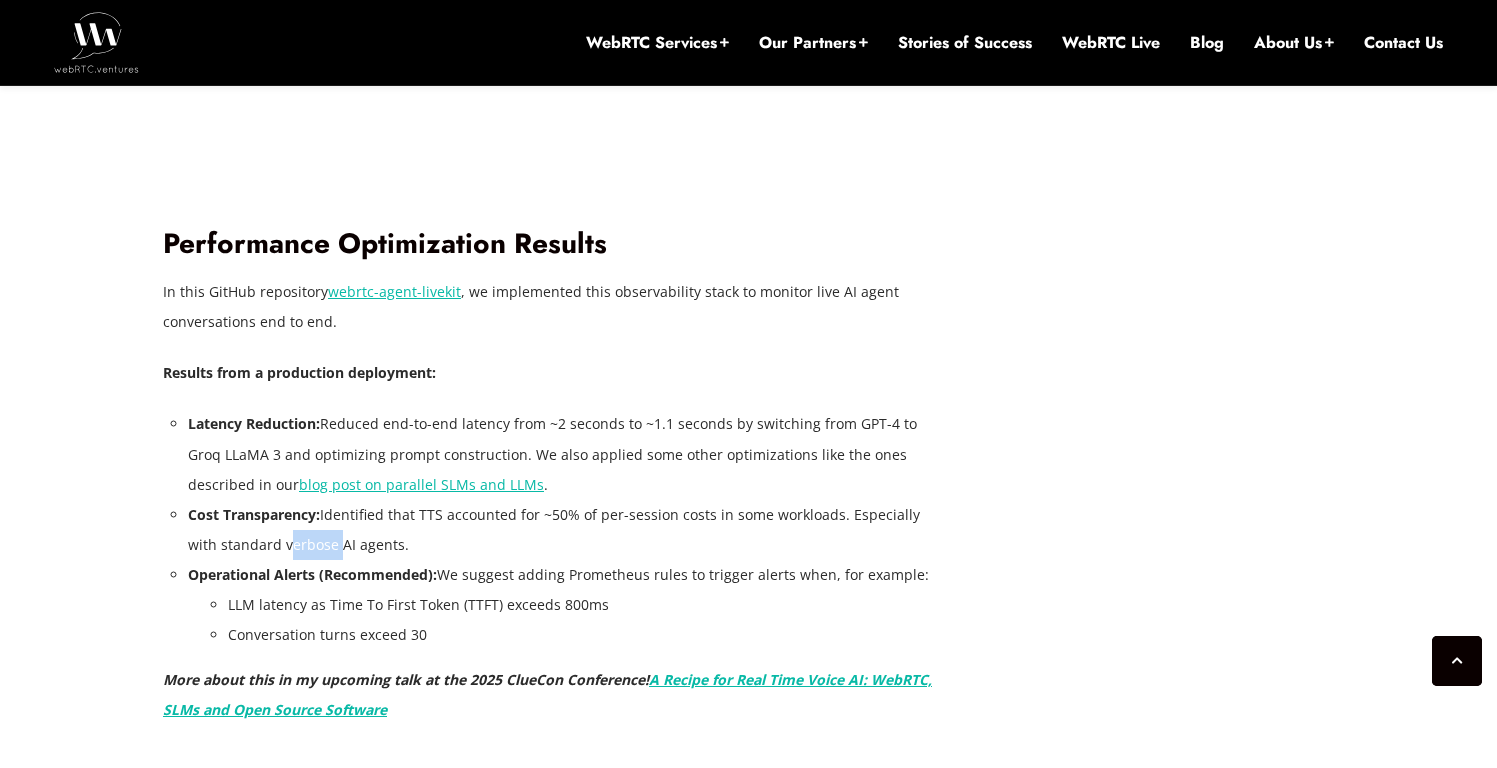 drag, startPoint x: 284, startPoint y: 543, endPoint x: 337, endPoint y: 545, distance: 53.037724 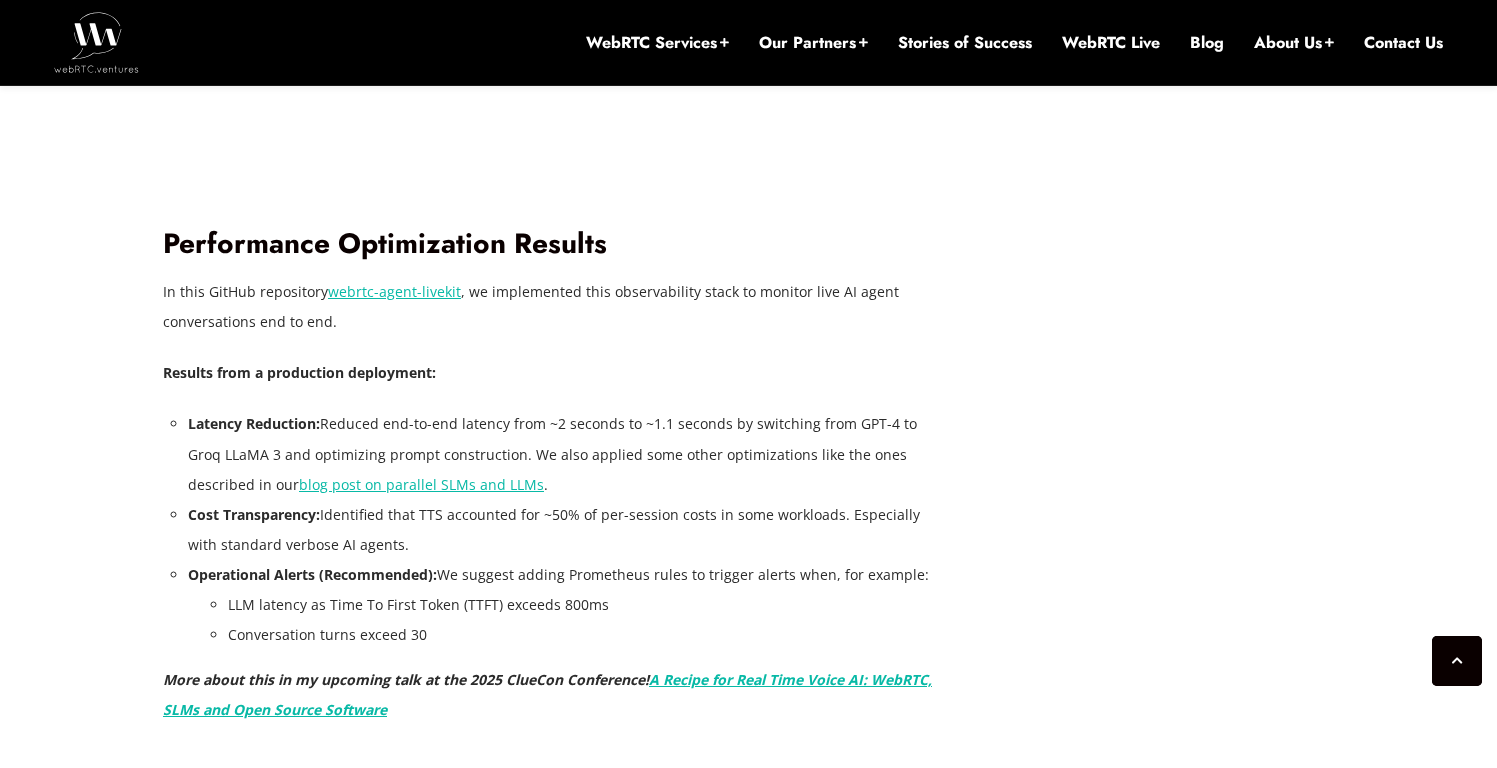 click on "Cost Transparency:  Identified that TTS accounted for ~50% of per-session costs in some workloads. Especially with standard verbose AI agents." at bounding box center (560, 530) 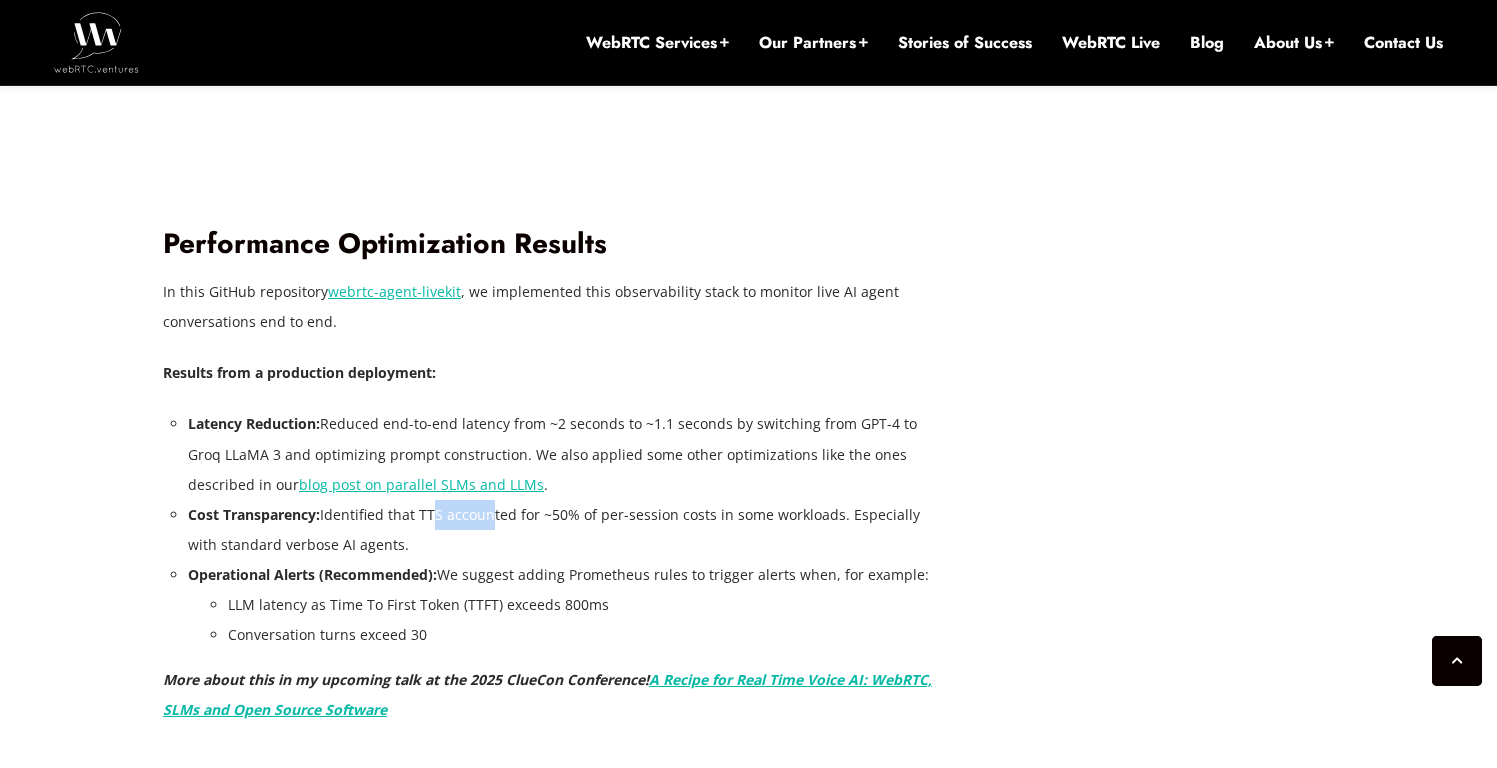 drag, startPoint x: 426, startPoint y: 517, endPoint x: 505, endPoint y: 522, distance: 79.15807 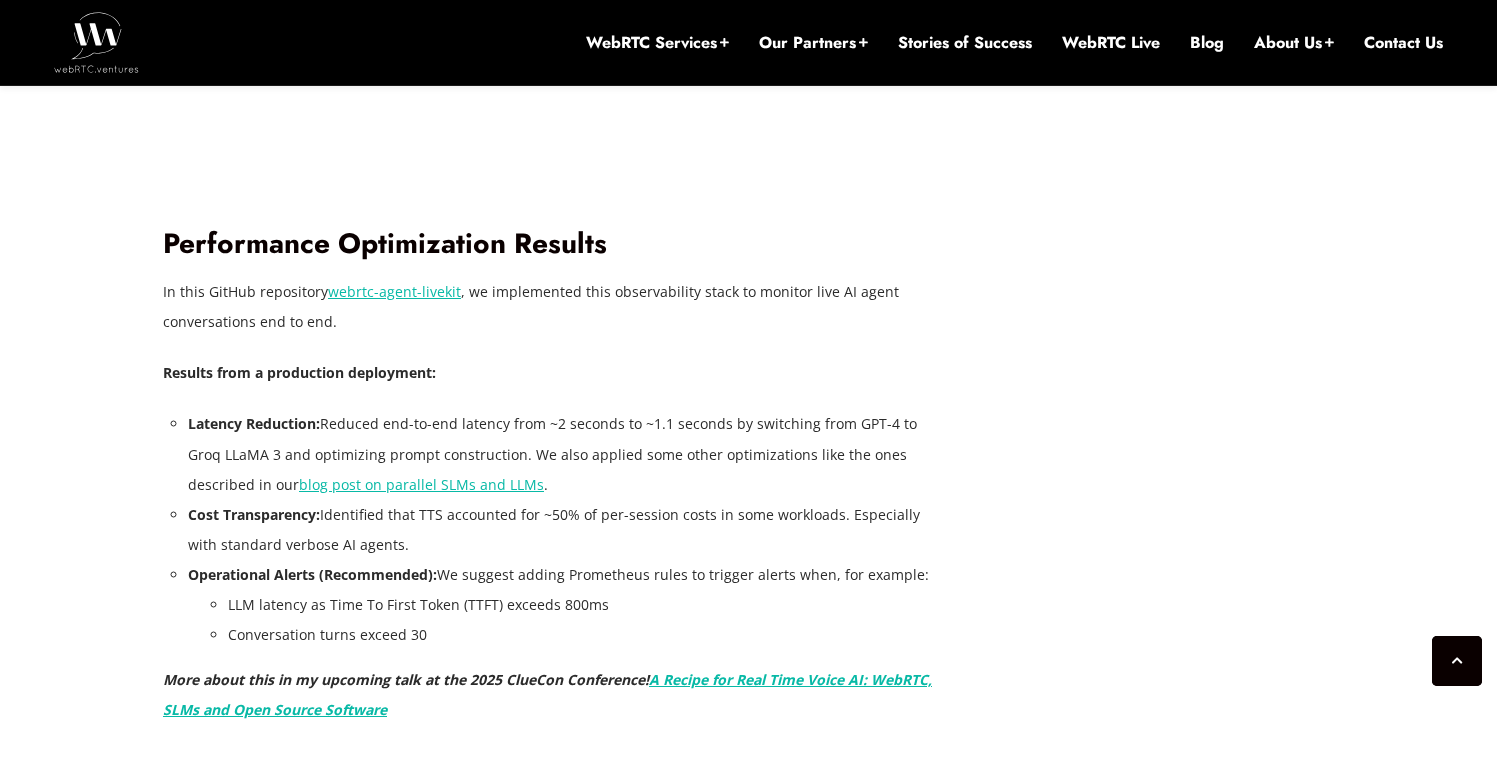 click on "Cost Transparency:  Identified that TTS accounted for ~50% of per-session costs in some workloads. Especially with standard verbose AI agents." at bounding box center [560, 530] 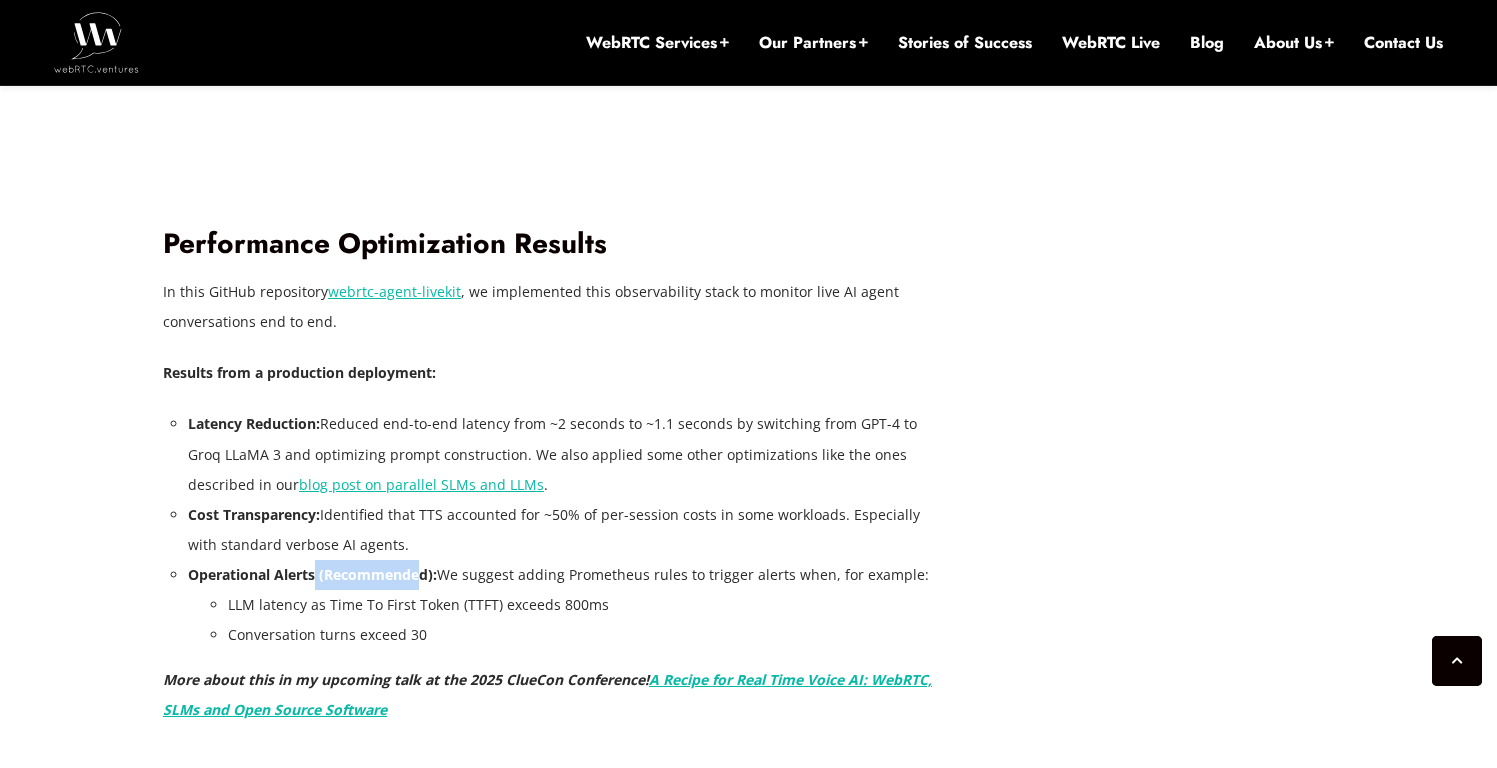 drag, startPoint x: 316, startPoint y: 572, endPoint x: 428, endPoint y: 576, distance: 112.0714 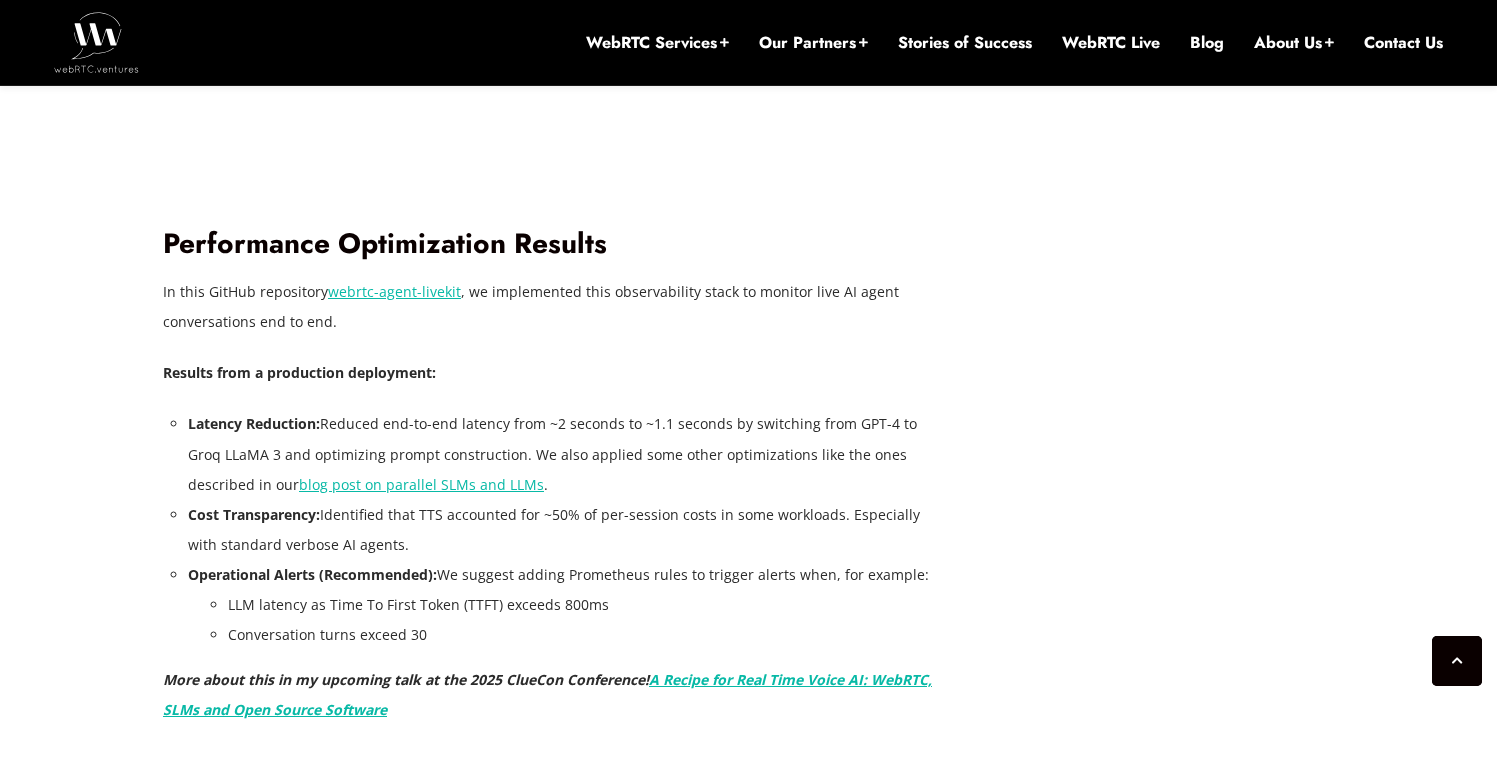 click on "Operational Alerts (Recommended):" at bounding box center [312, 574] 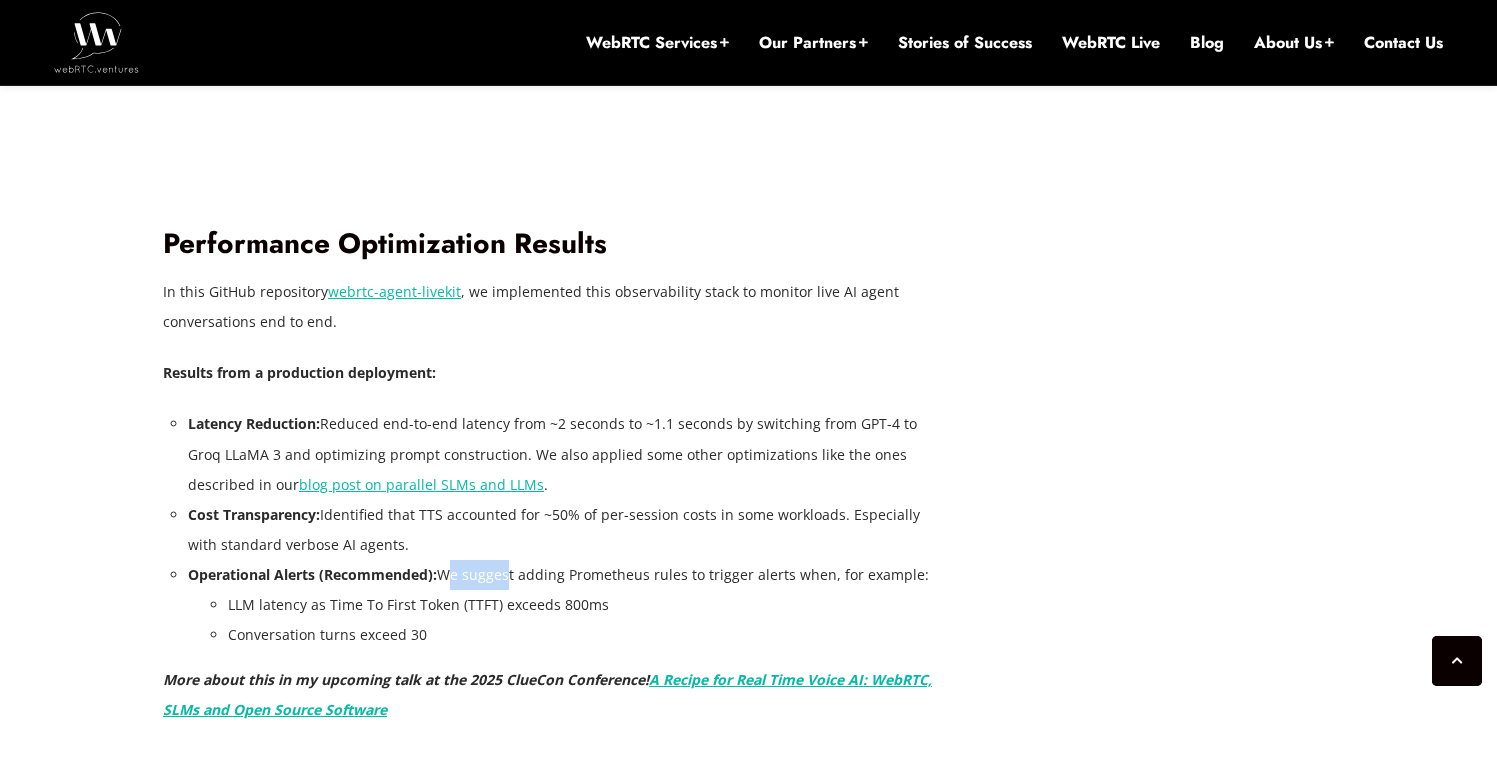 drag, startPoint x: 444, startPoint y: 576, endPoint x: 501, endPoint y: 578, distance: 57.035076 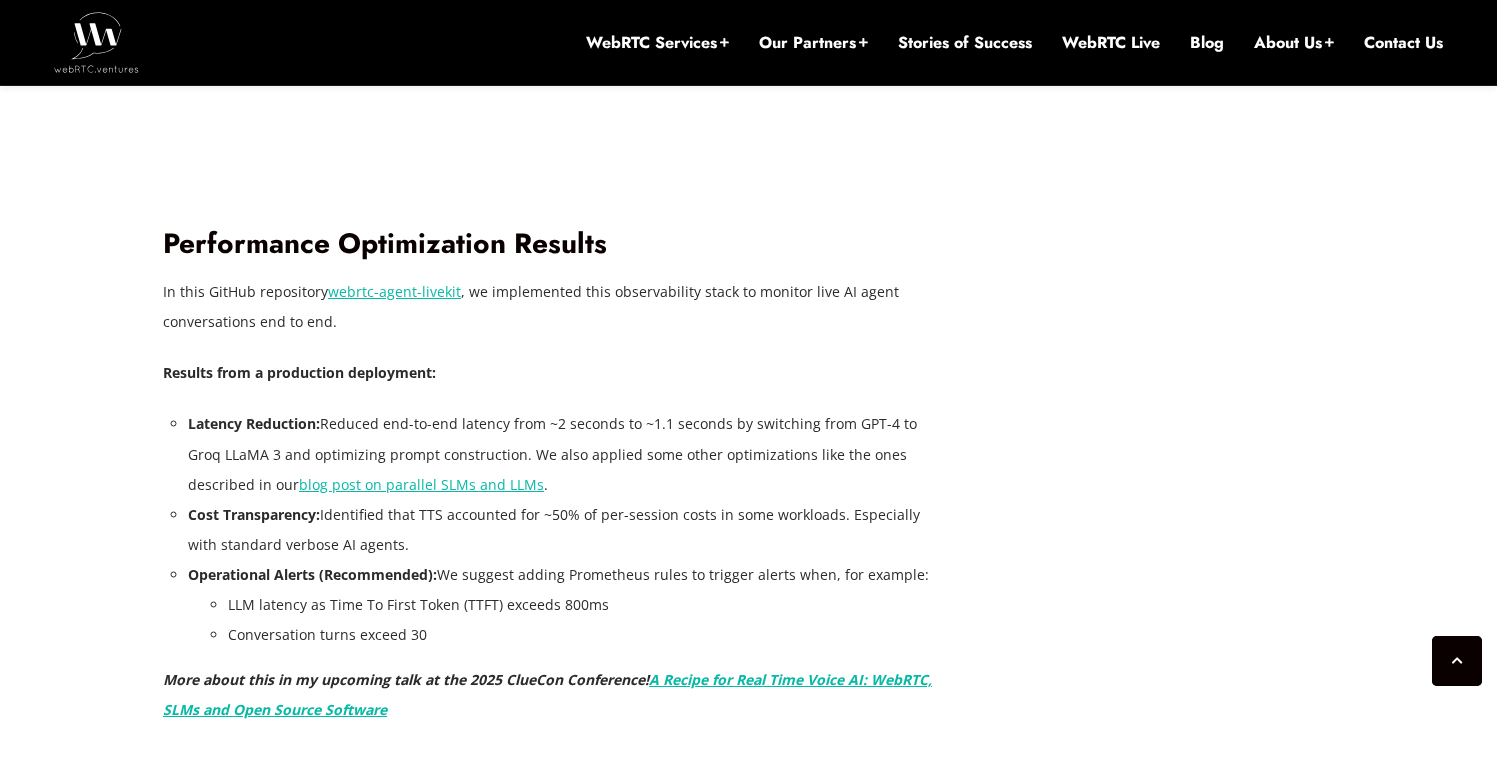 click on "Operational Alerts (Recommended):  We suggest adding Prometheus rules to trigger alerts when, for example:
LLM latency as Time To First Token (TTFT) exceeds 800ms
Conversation turns exceed 30" at bounding box center [560, 605] 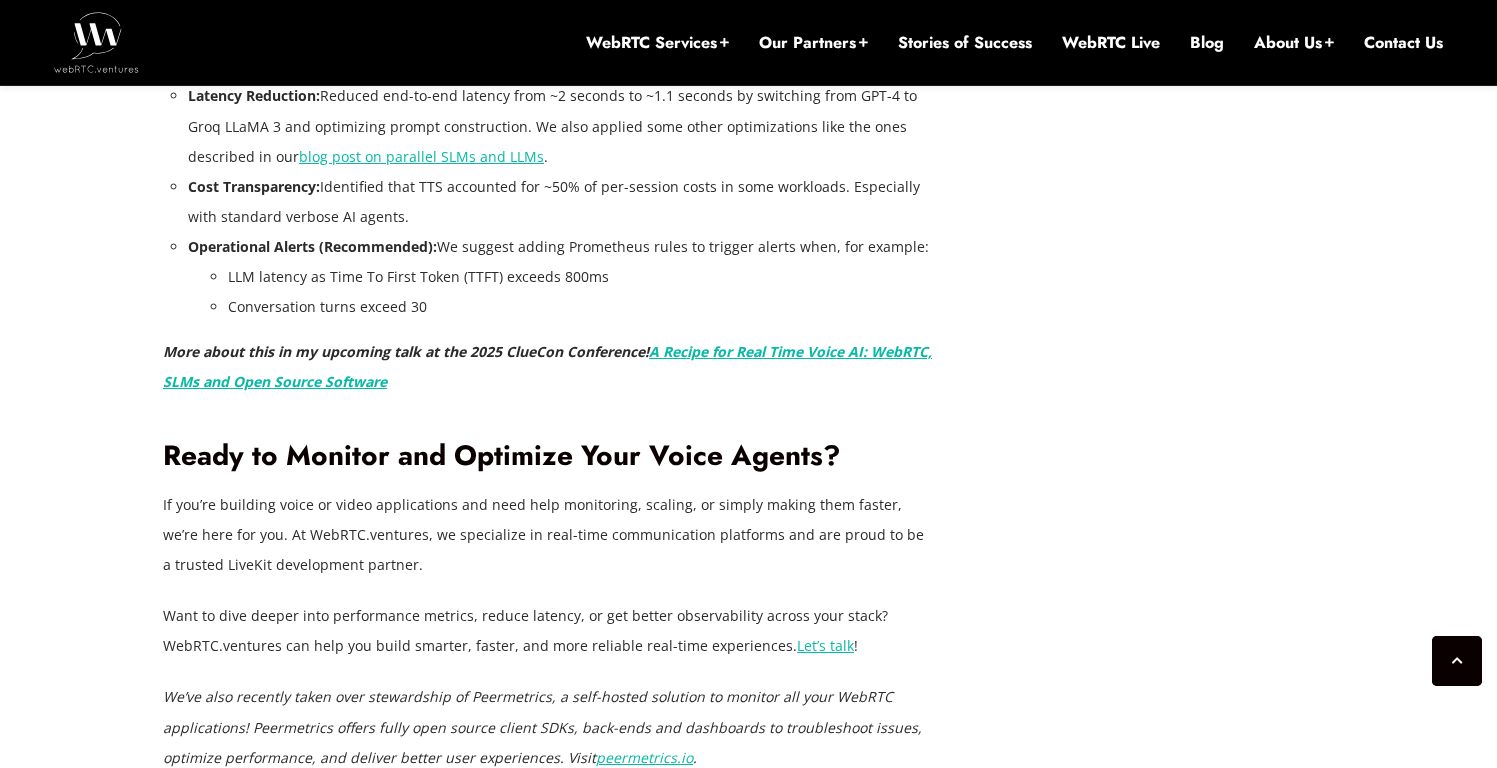 scroll, scrollTop: 5334, scrollLeft: 0, axis: vertical 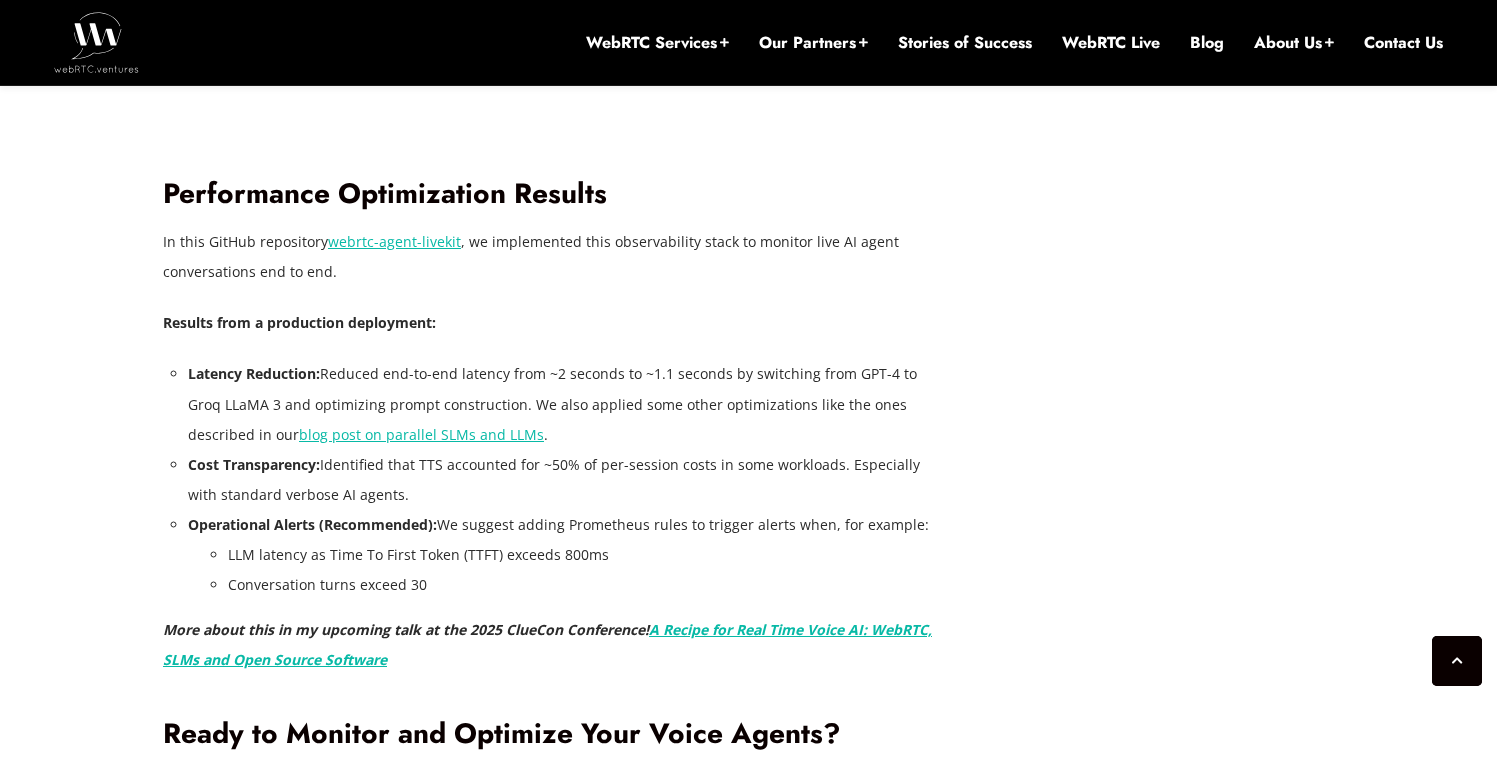 click on "Latency Reduction:  Reduced end-to-end latency from ~2 seconds to ~1.1 seconds by switching from GPT-4 to Groq LLaMA 3 and optimizing prompt construction. We also applied some other optimizations like the ones described in our  blog post on parallel SLMs and LLMs ." at bounding box center (560, 404) 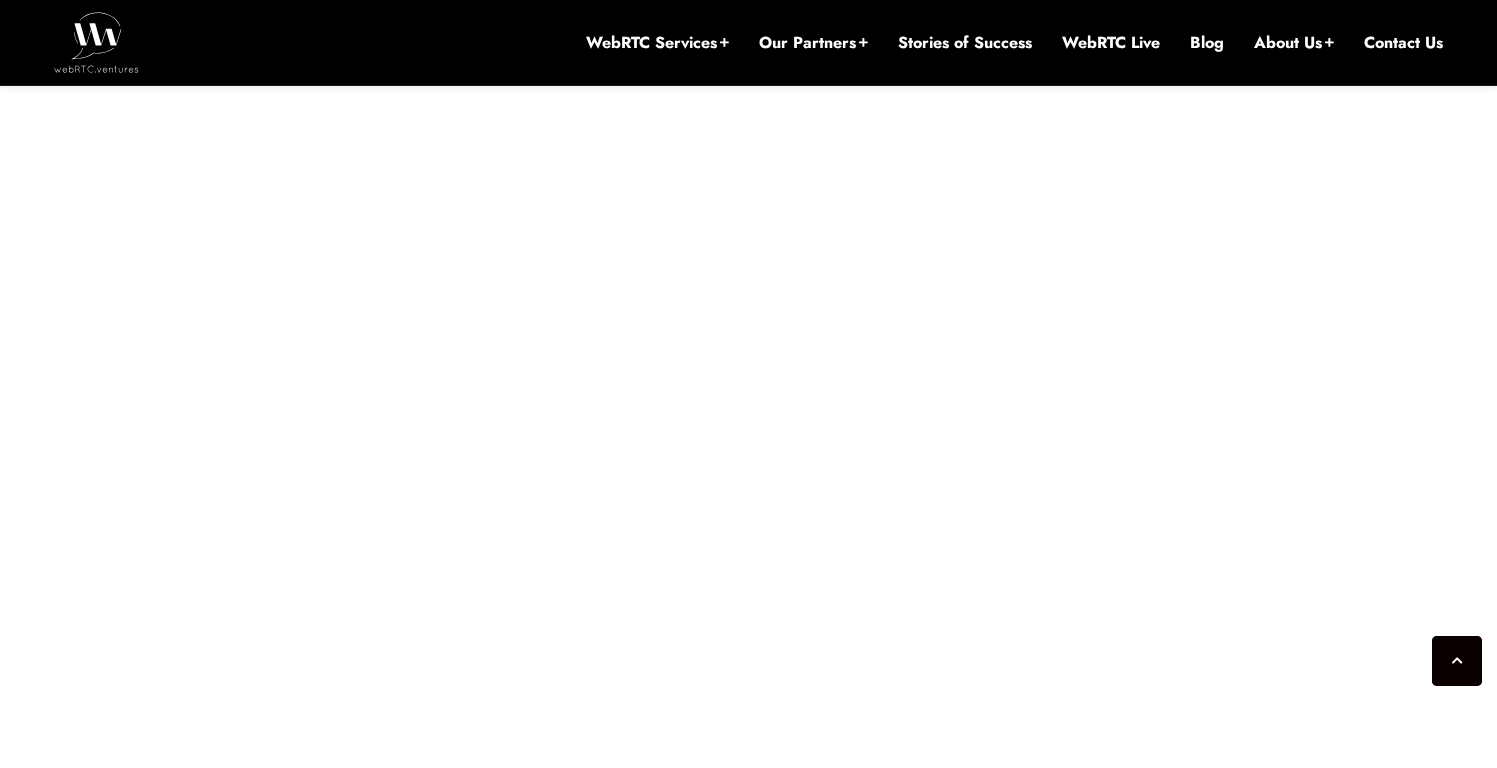 scroll, scrollTop: 4967, scrollLeft: 0, axis: vertical 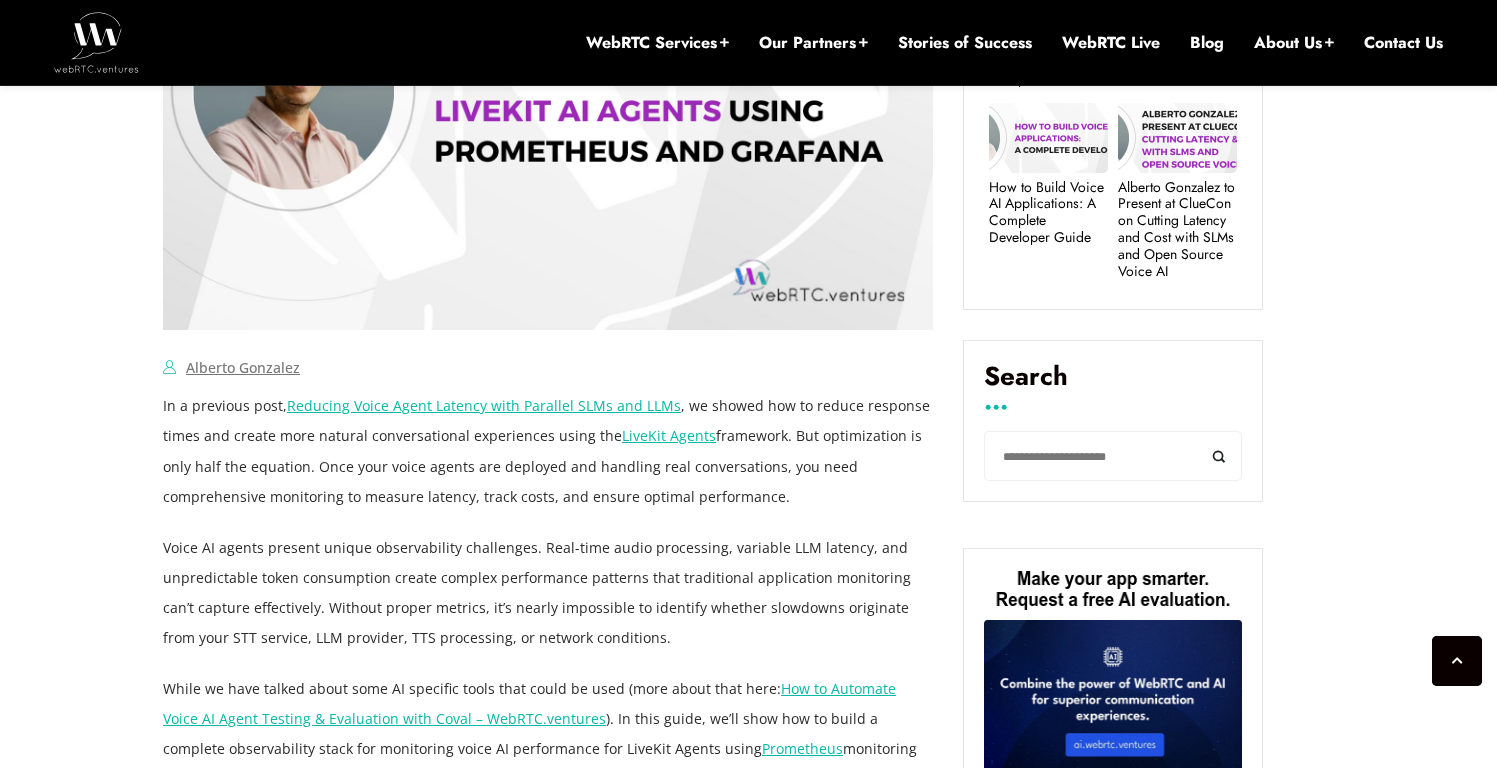 click on "In a previous post,  Reducing Voice Agent Latency with Parallel SLMs and LLMs , we showed how to reduce response times and create more natural conversational experiences using the  LiveKit Agents  framework. But optimization is only half the equation. Once your voice agents are deployed and handling real conversations, you need comprehensive monitoring to measure latency, track costs, and ensure optimal performance." at bounding box center (548, 451) 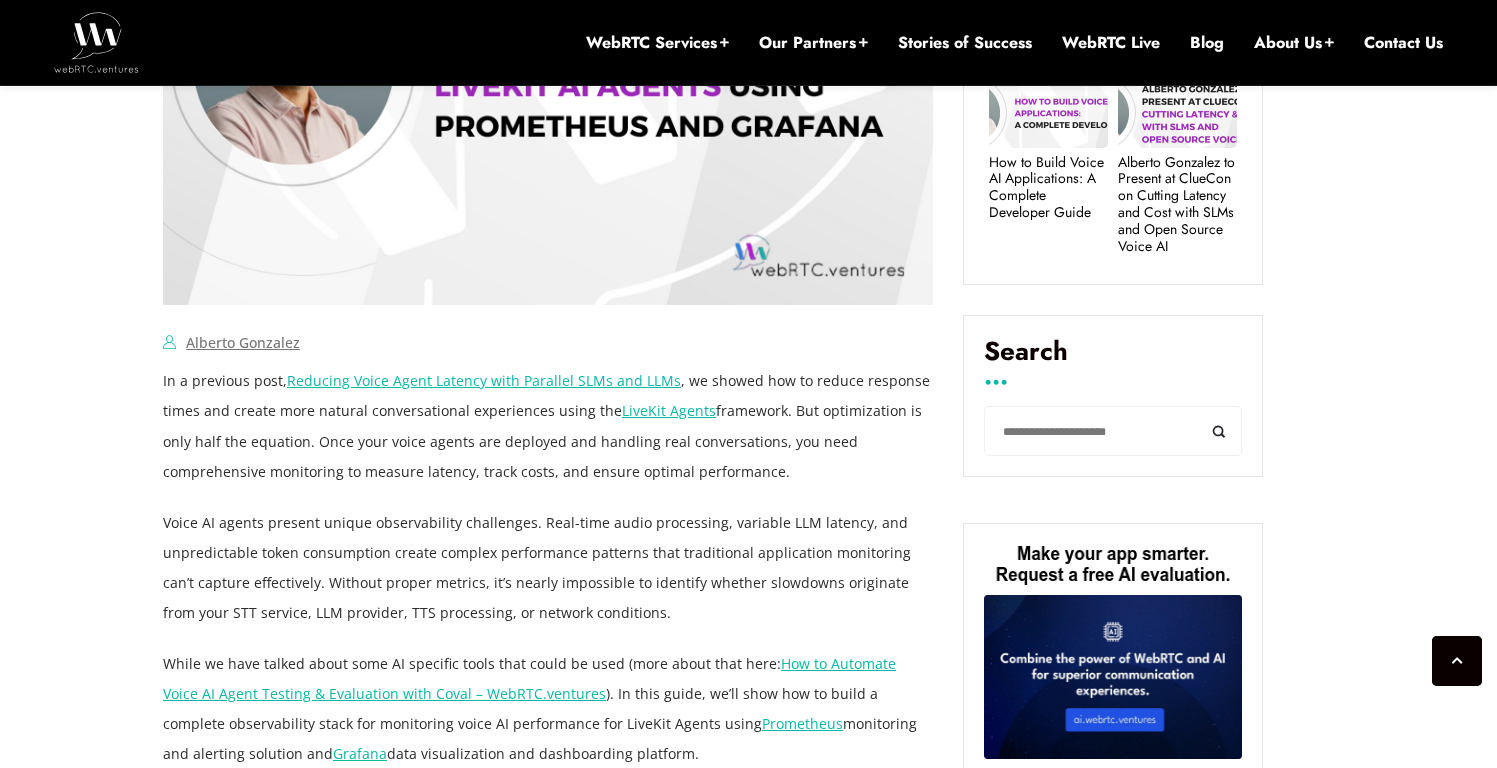 scroll, scrollTop: 1214, scrollLeft: 0, axis: vertical 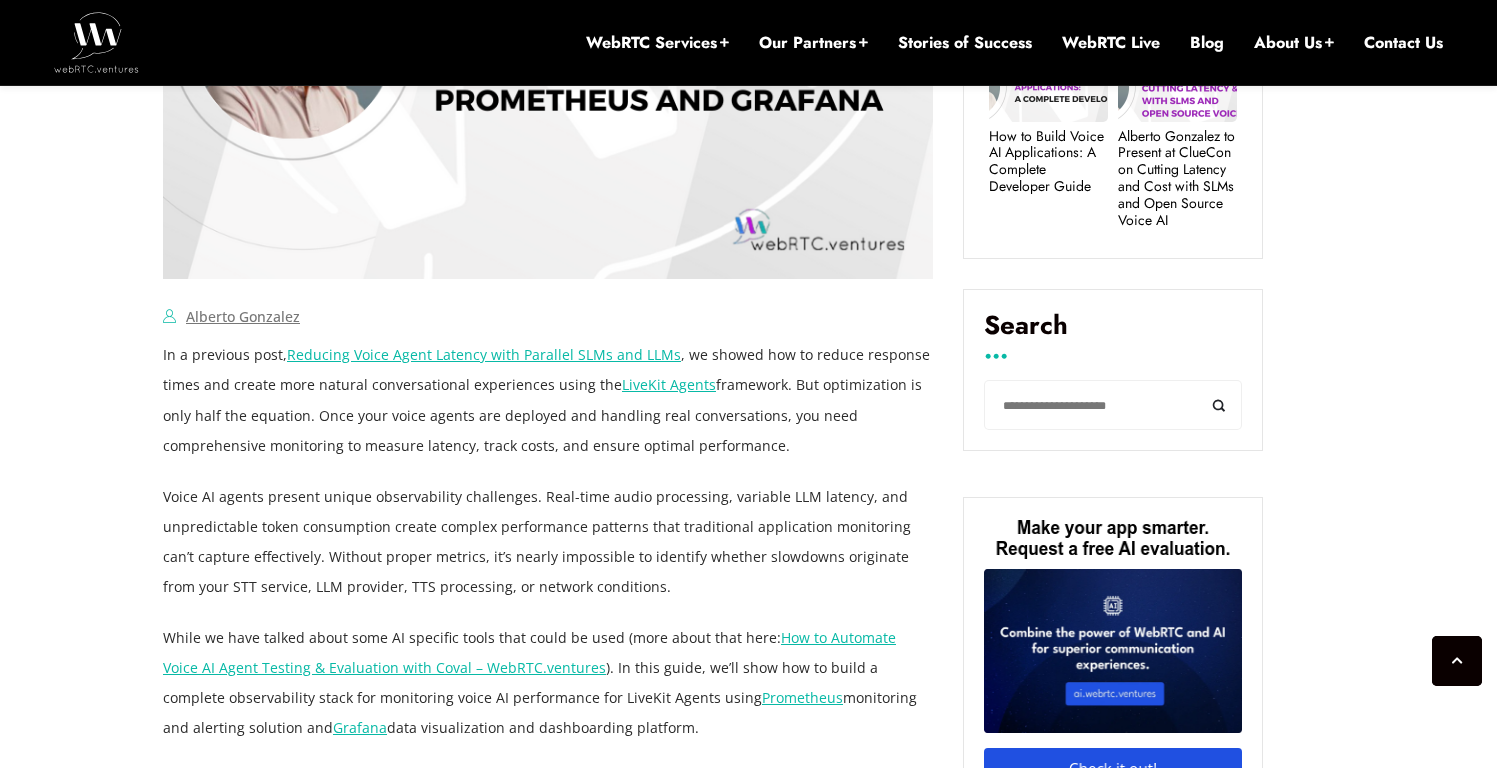 click on "Voice AI agents present unique observability challenges. Real-time audio processing, variable LLM latency, and unpredictable token consumption create complex performance patterns that traditional application monitoring can’t capture effectively. Without proper metrics, it’s nearly impossible to identify whether slowdowns originate from your STT service, LLM provider, TTS processing, or network conditions." at bounding box center [548, 542] 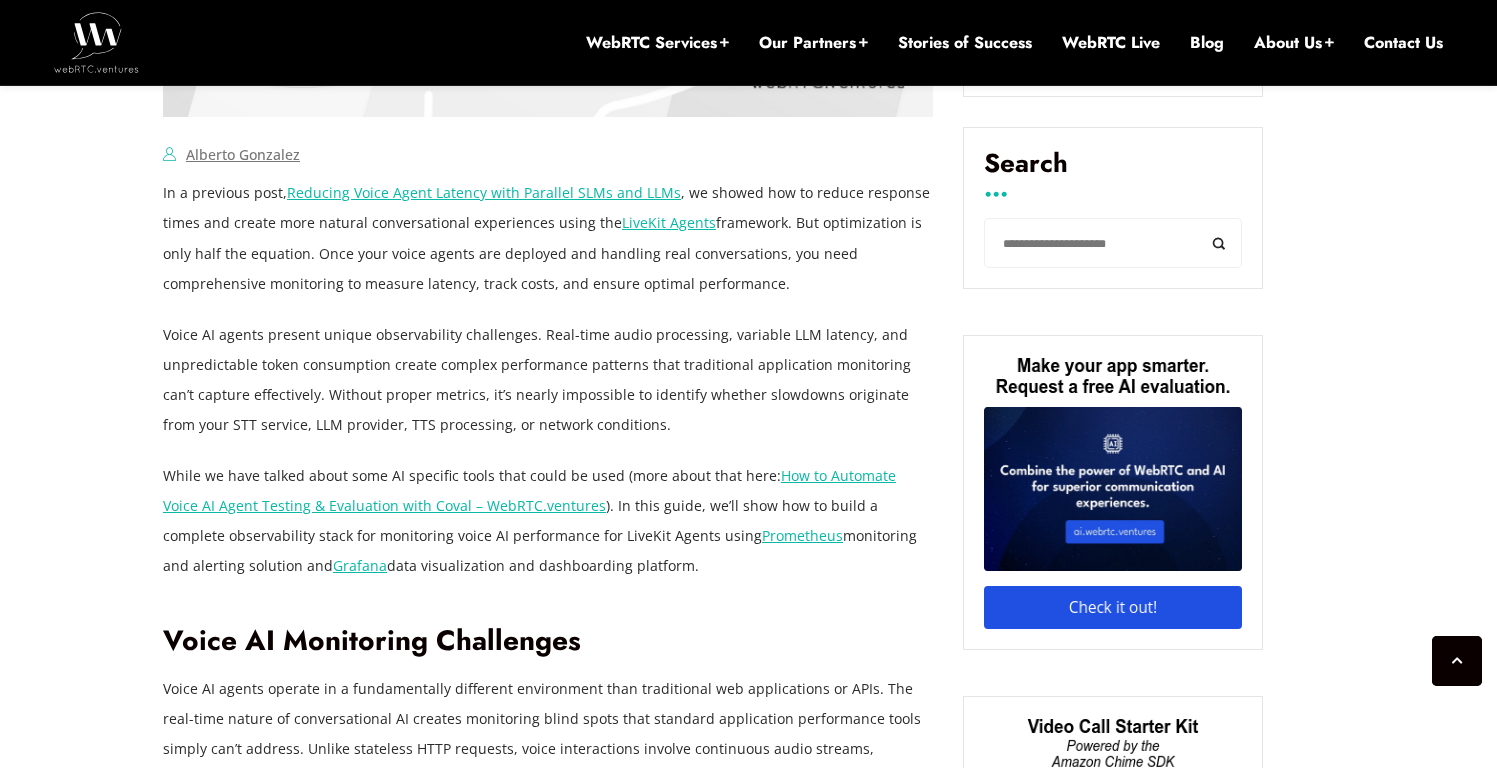 scroll, scrollTop: 1388, scrollLeft: 0, axis: vertical 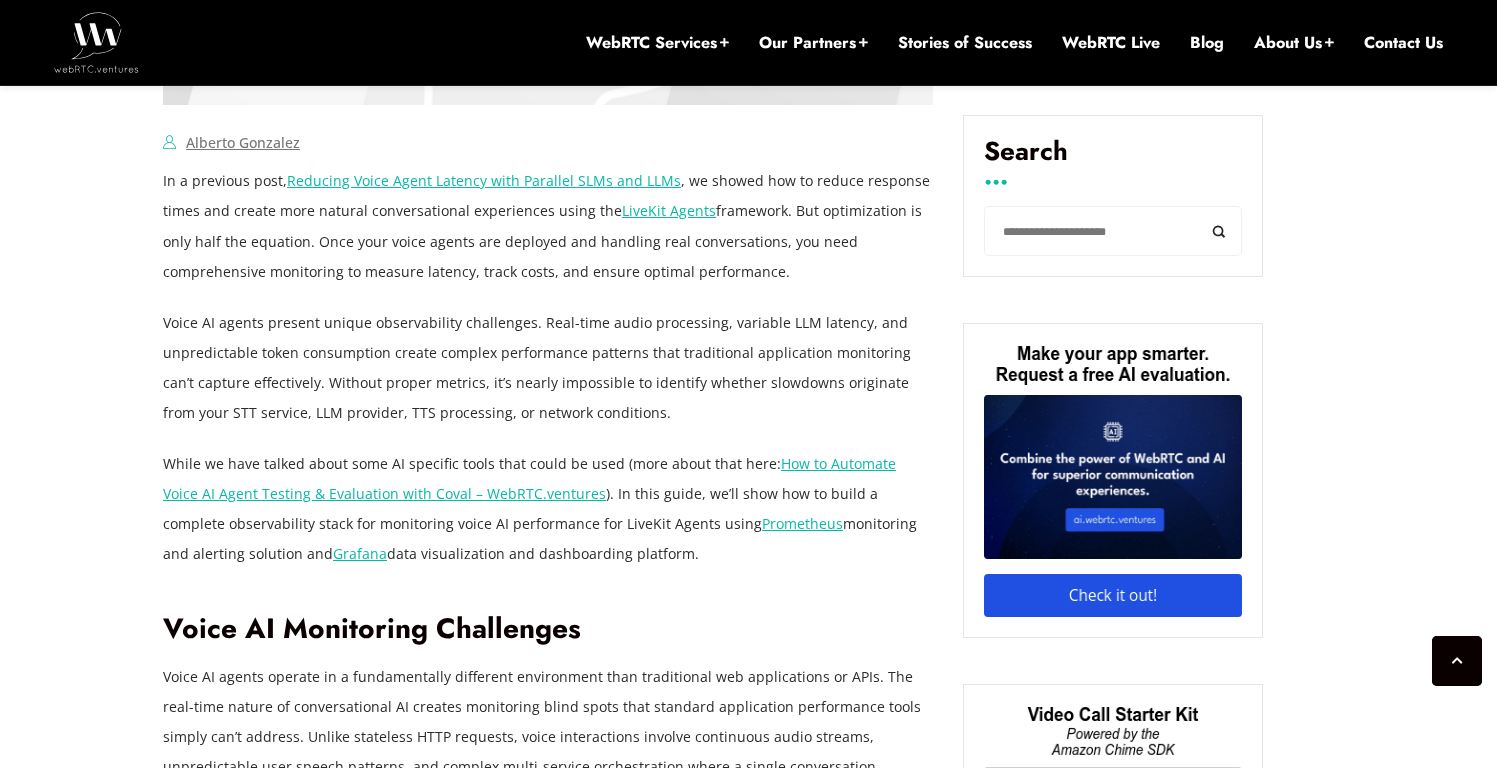 click on "In a previous post,  Reducing Voice Agent Latency with Parallel SLMs and LLMs , we showed how to reduce response times and create more natural conversational experiences using the  LiveKit Agents  framework. But optimization is only half the equation. Once your voice agents are deployed and handling real conversations, you need comprehensive monitoring to measure latency, track costs, and ensure optimal performance.
Voice AI agents present unique observability challenges. Real-time audio processing, variable LLM latency, and unpredictable token consumption create complex performance patterns that traditional application monitoring can’t capture effectively. Without proper metrics, it’s nearly impossible to identify whether slowdowns originate from your STT service, LLM provider, TTS processing, or network conditions.
While we have talked about some AI specific tools that could be used (more about that here:  Prometheus  monitoring and alerting solution and  Grafana" at bounding box center [548, 2859] 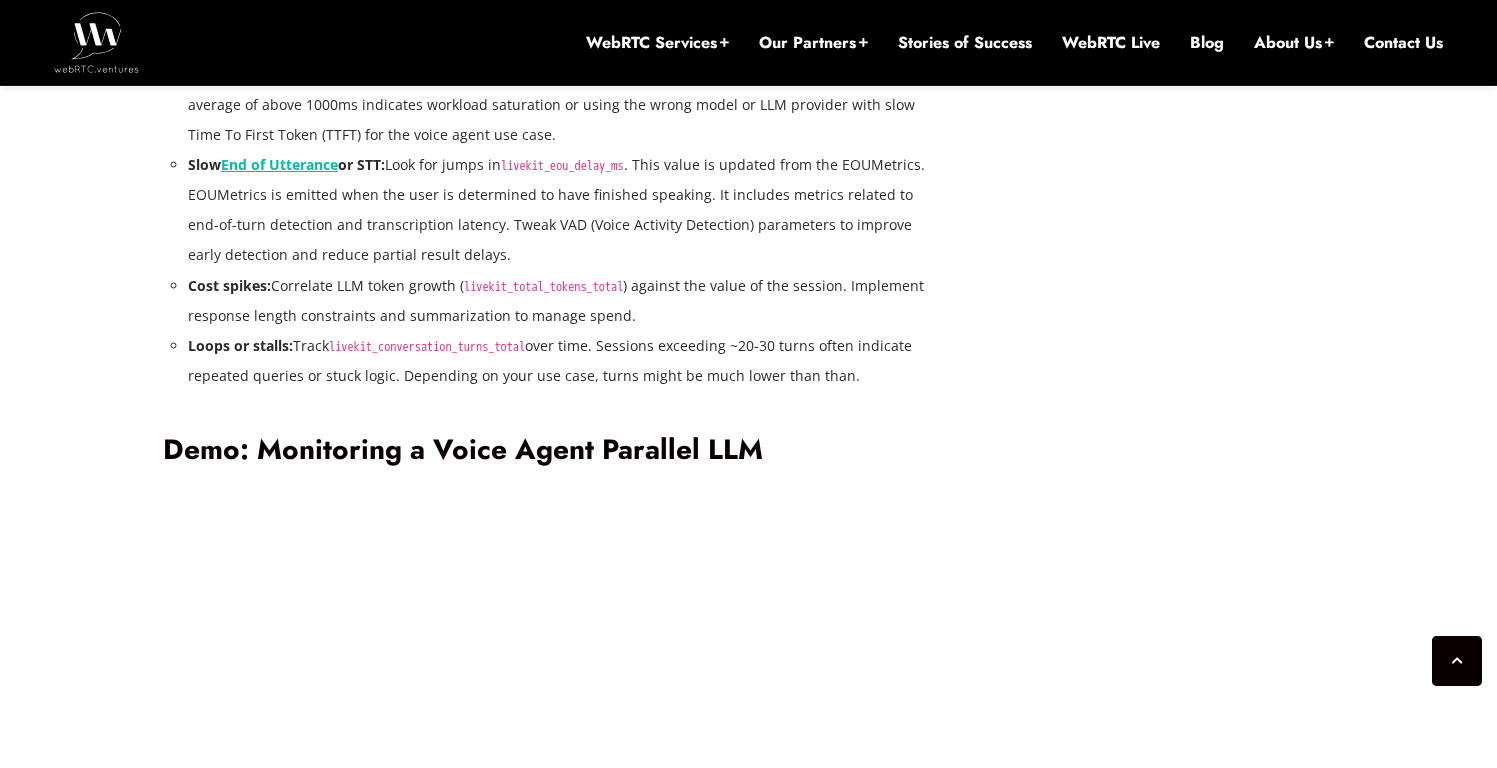 scroll, scrollTop: 4131, scrollLeft: 0, axis: vertical 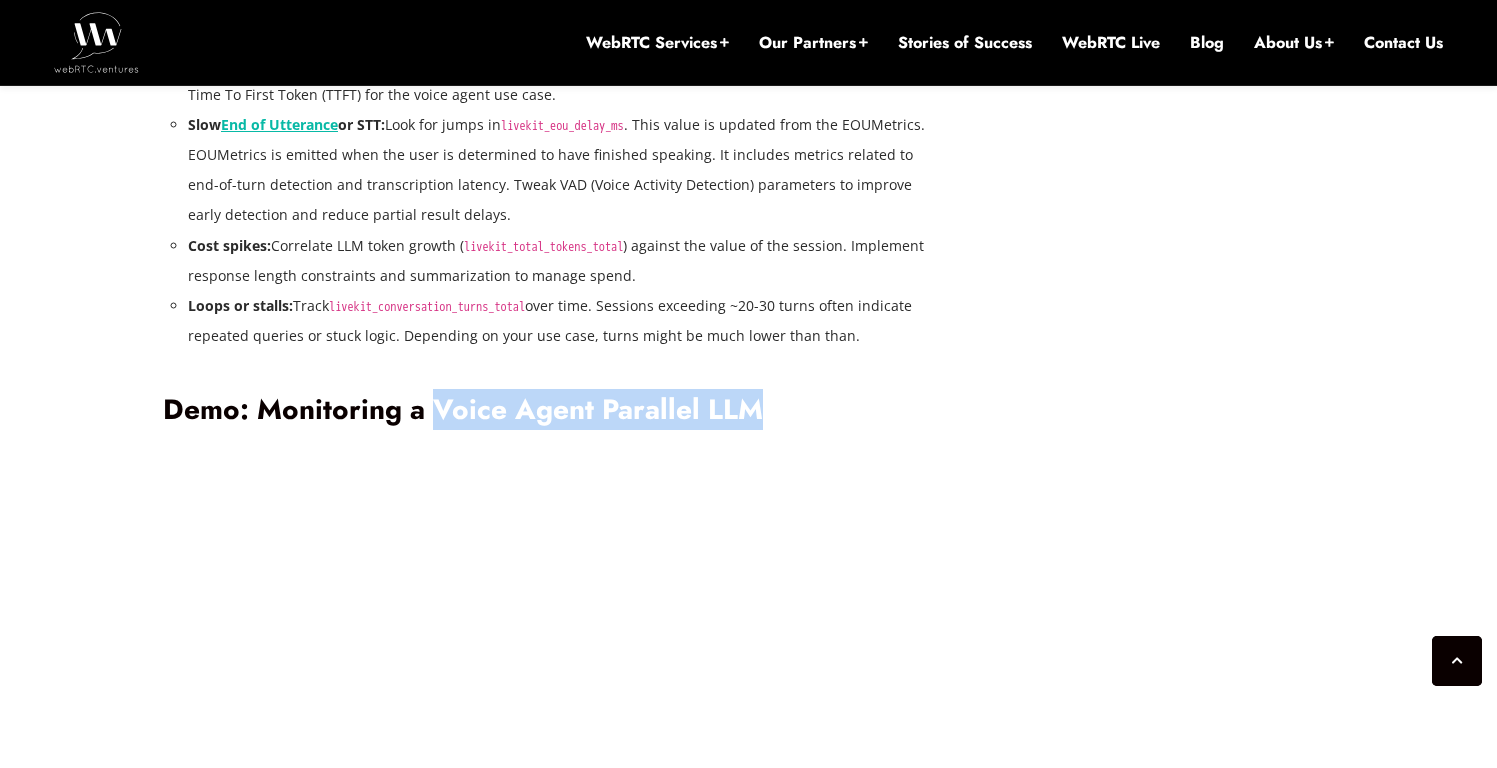 drag, startPoint x: 531, startPoint y: 405, endPoint x: 855, endPoint y: 405, distance: 324 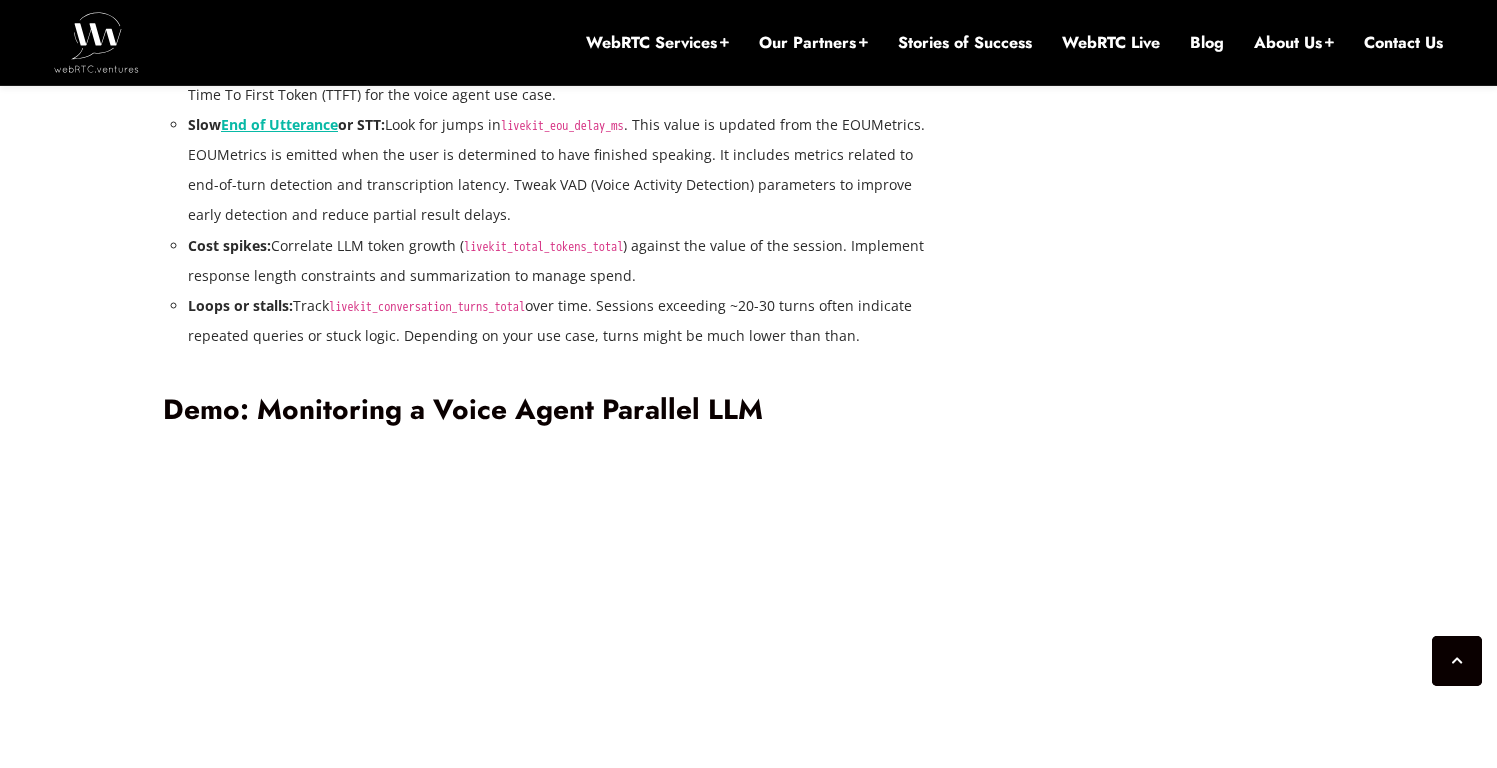 click on "July 23, 2025
Alberto Gonzalez Comments Off  on Observability and Monitoring for LiveKit AI Agents Using Prometheus and Grafana
In a previous post,  Reducing Voice Agent Latency with Parallel SLMs and LLMs , we showed how to reduce response times and create more natural conversational experiences using the  LiveKit Agents  framework. But optimization is only half the equation. Once your voice agents are deployed and handling real conversations, you need comprehensive monitoring to measure latency, track costs, and ensure optimal performance.
Voice AI agents present unique observability challenges. Real-time audio processing, variable LLM latency, and unpredictable token consumption create complex performance patterns that traditional application monitoring can’t capture effectively. Without proper metrics, it’s nearly impossible to identify whether slowdowns originate from your STT service, LLM provider, TTS processing, or network conditions." at bounding box center [748, 430] 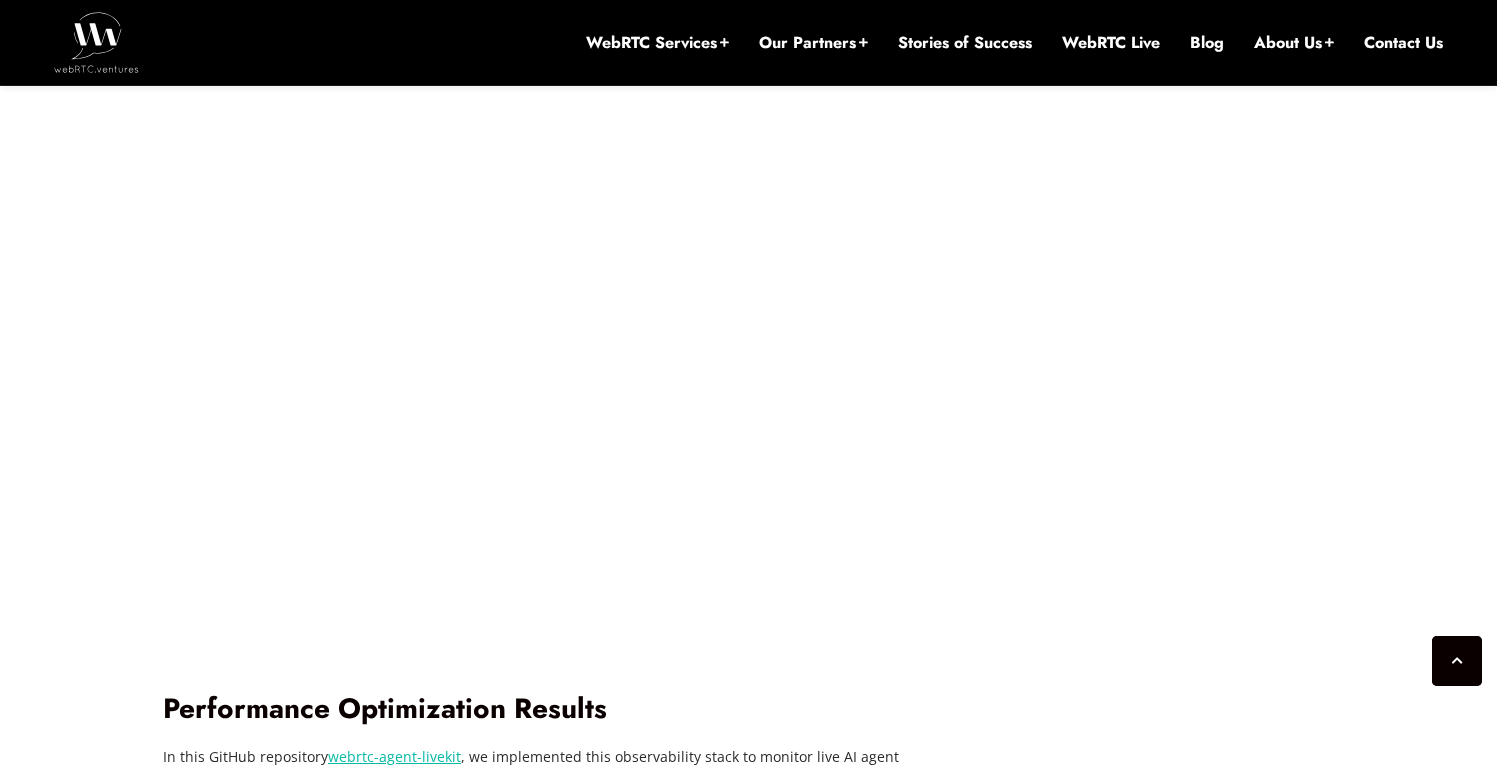 scroll, scrollTop: 4957, scrollLeft: 0, axis: vertical 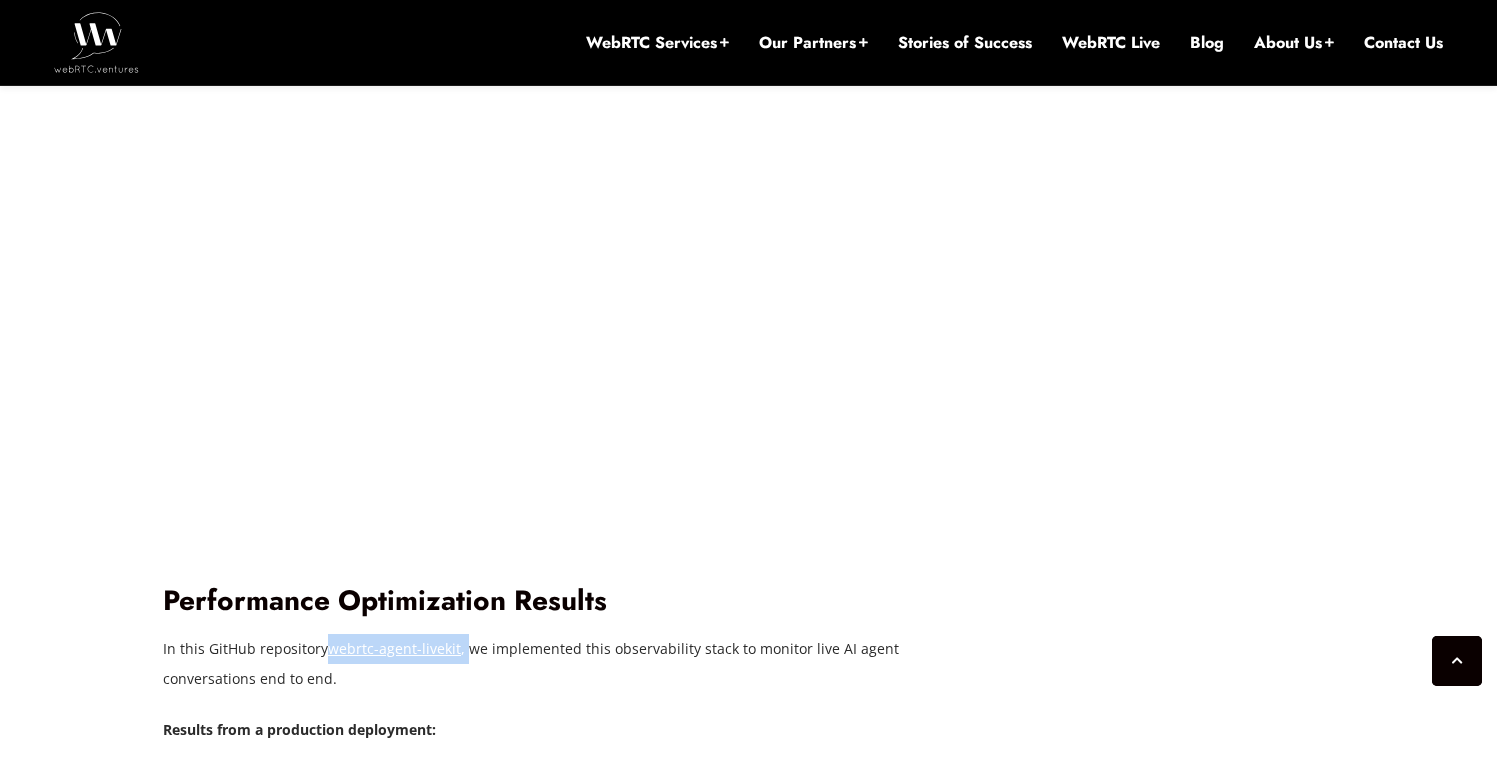 drag, startPoint x: 461, startPoint y: 651, endPoint x: 325, endPoint y: 646, distance: 136.09187 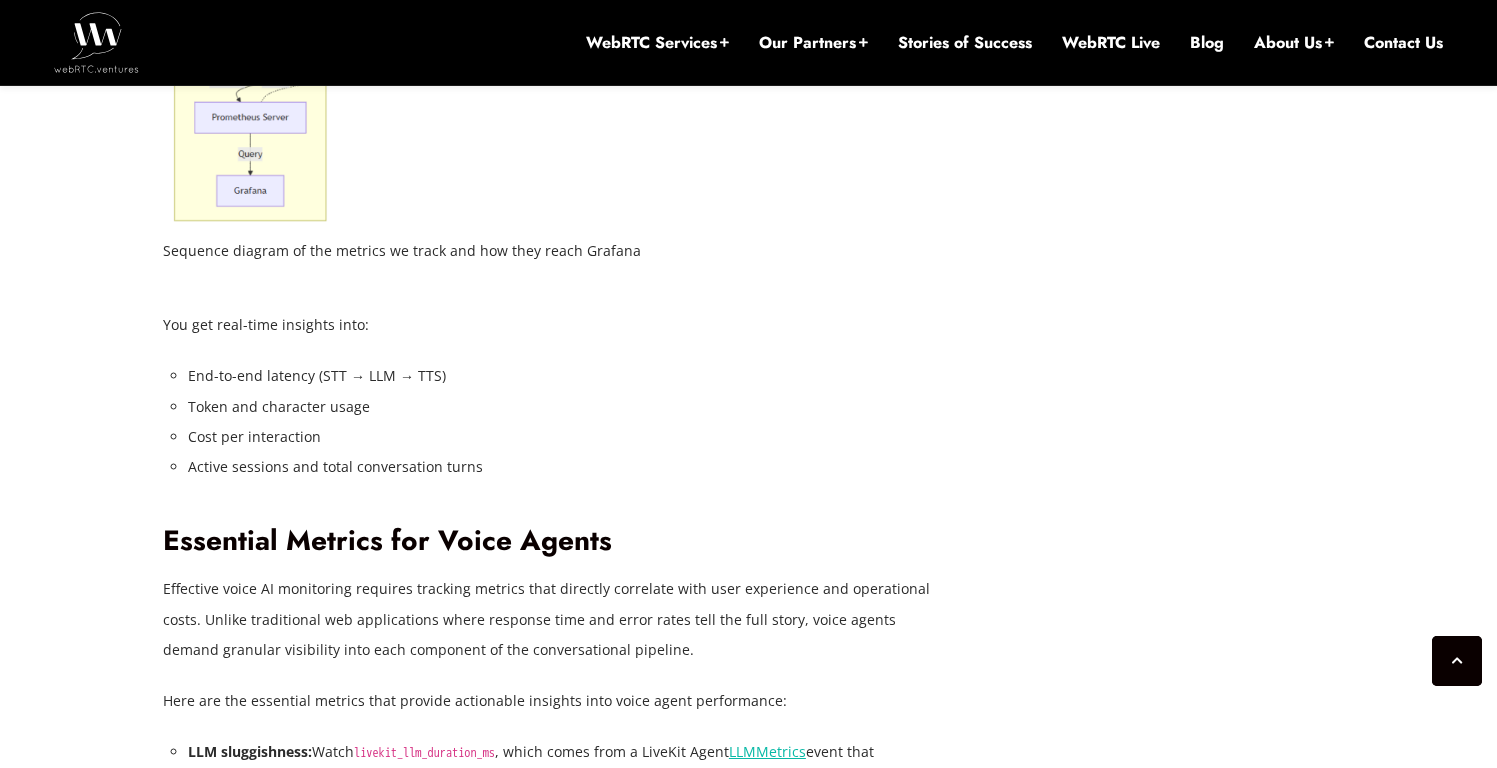 scroll, scrollTop: 3371, scrollLeft: 0, axis: vertical 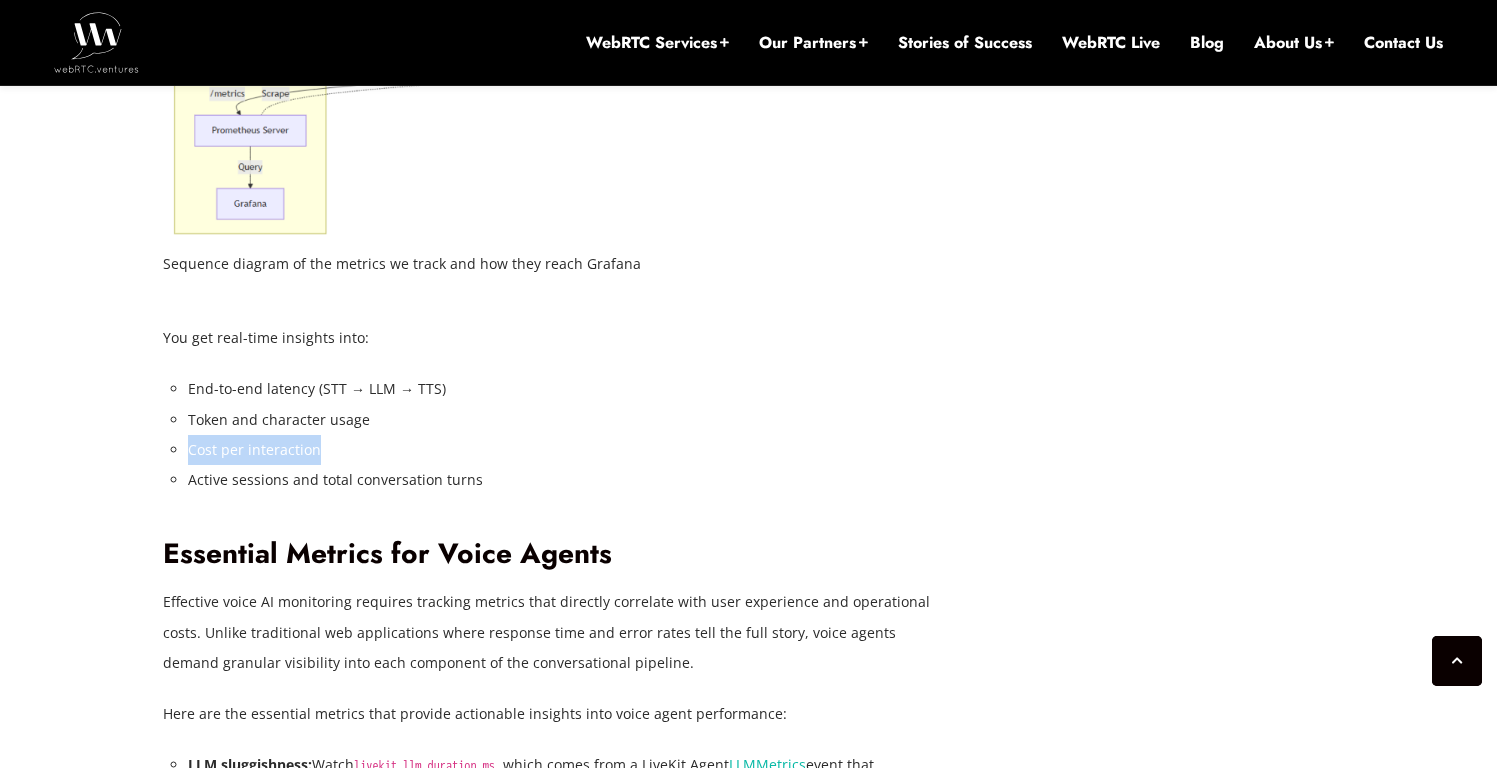 drag, startPoint x: 184, startPoint y: 453, endPoint x: 400, endPoint y: 454, distance: 216.00232 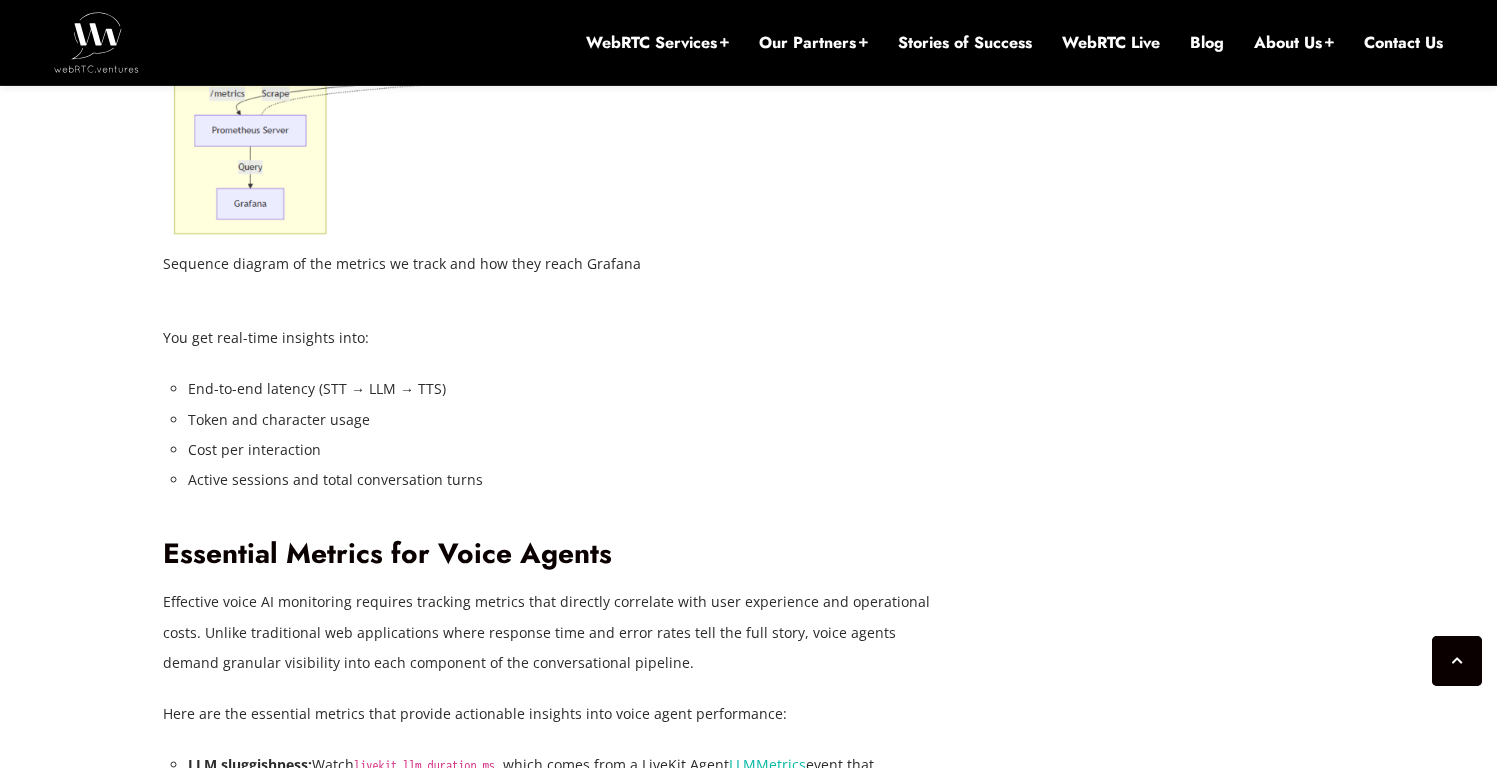 click on "Active sessions and total conversation turns" at bounding box center [560, 480] 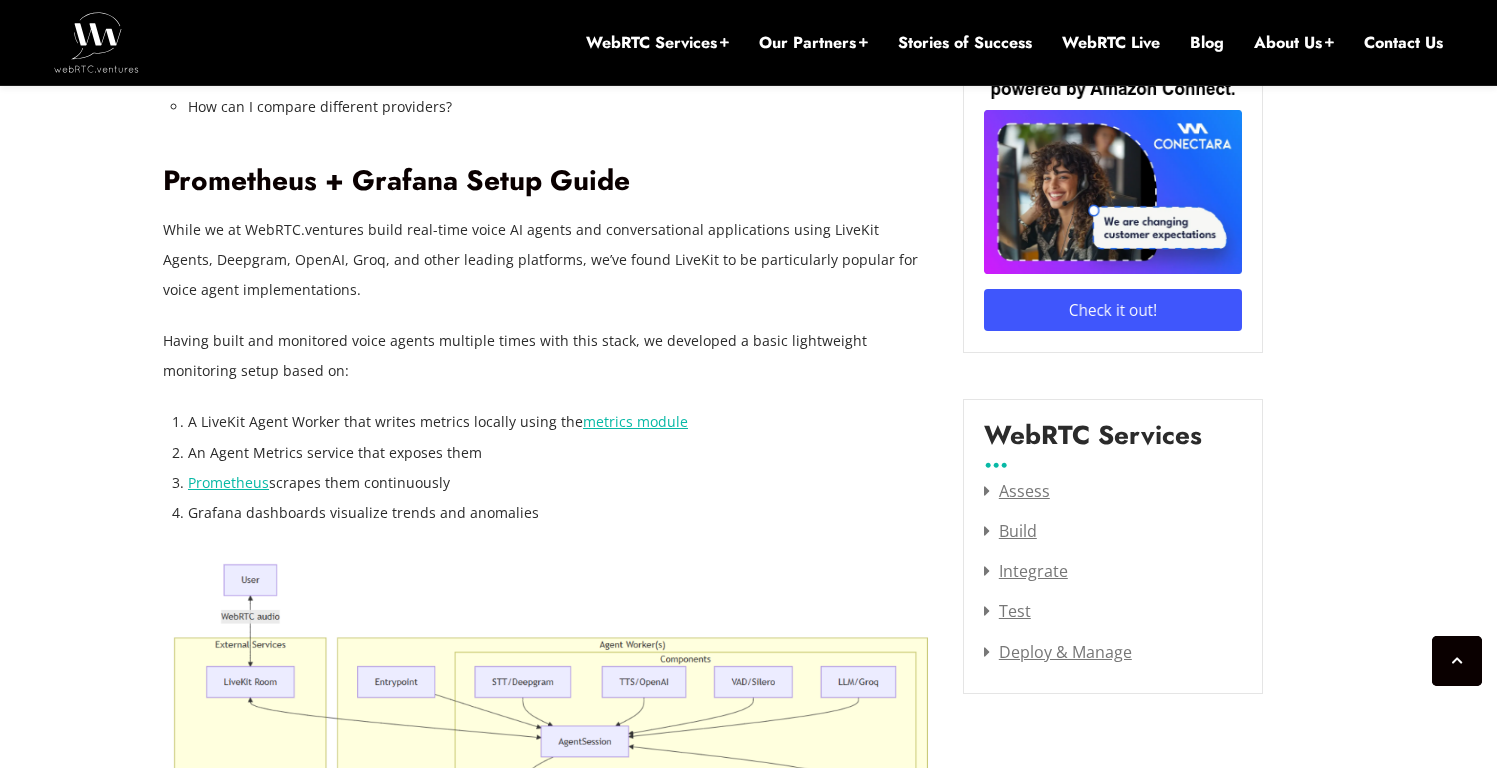 scroll, scrollTop: 2748, scrollLeft: 0, axis: vertical 